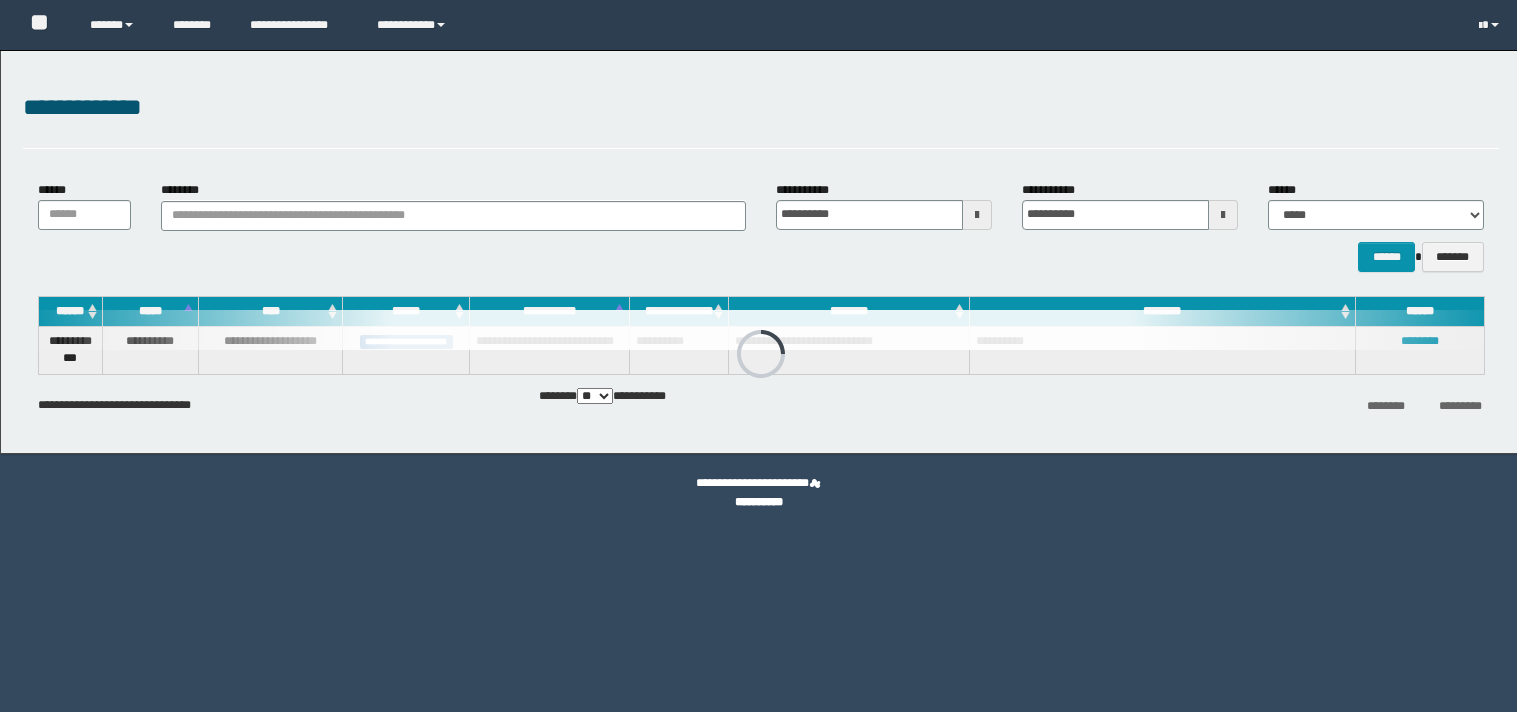 scroll, scrollTop: 0, scrollLeft: 0, axis: both 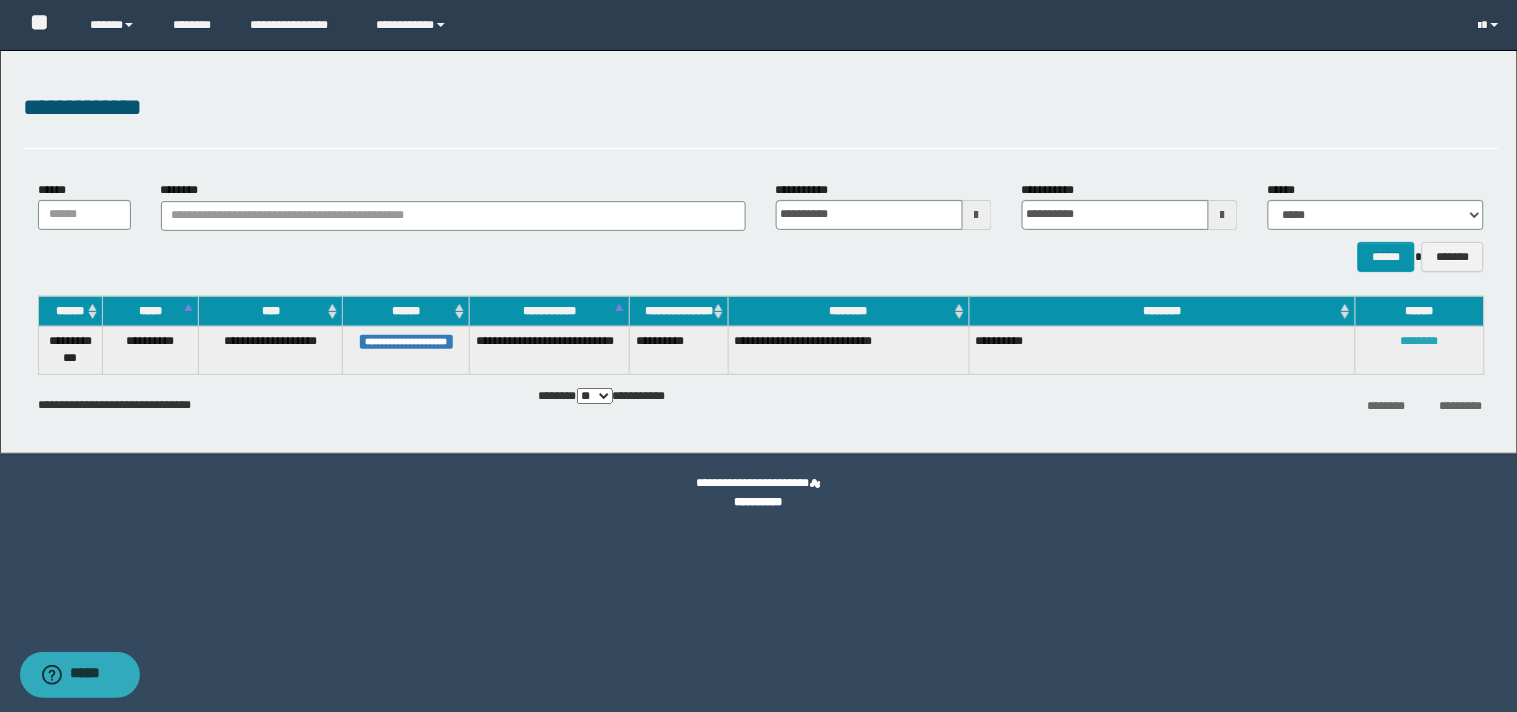 click on "********" at bounding box center (1420, 341) 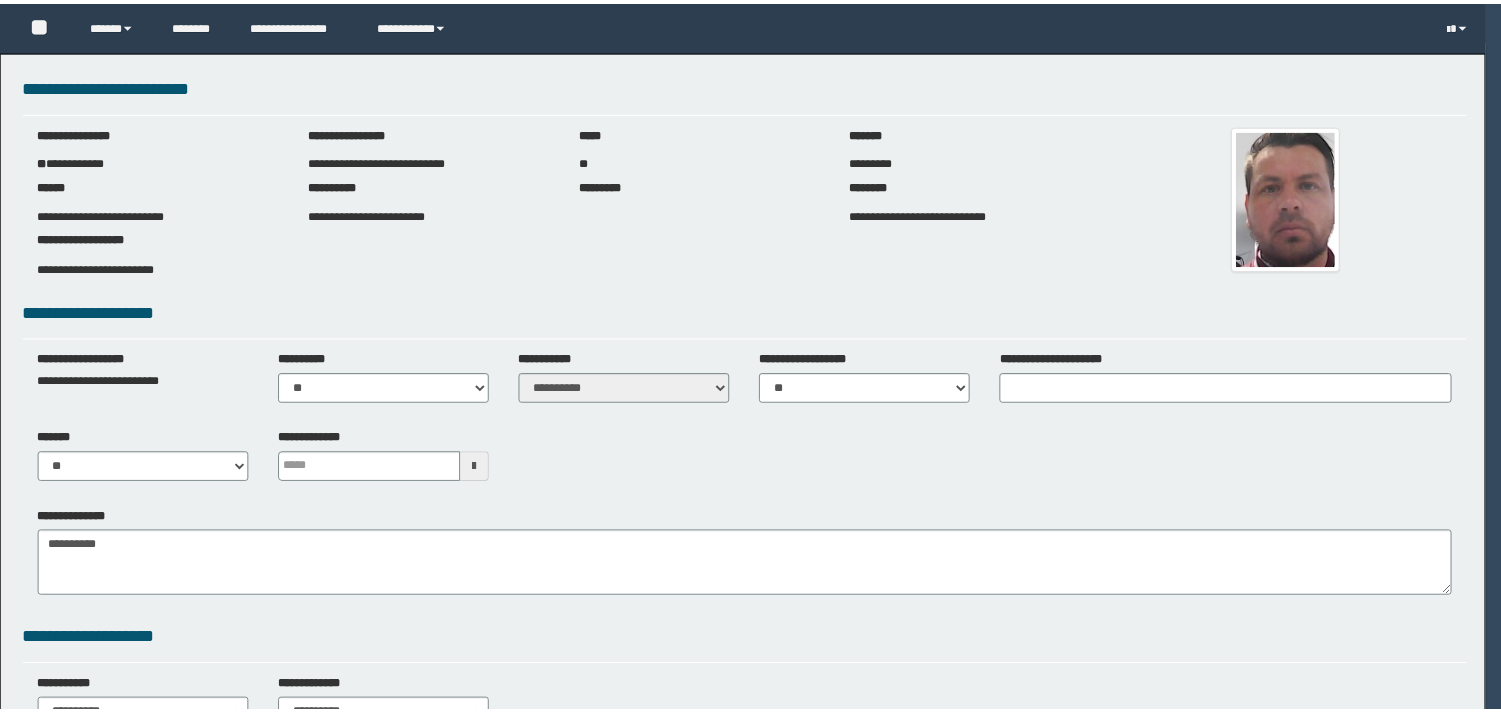 scroll, scrollTop: 0, scrollLeft: 0, axis: both 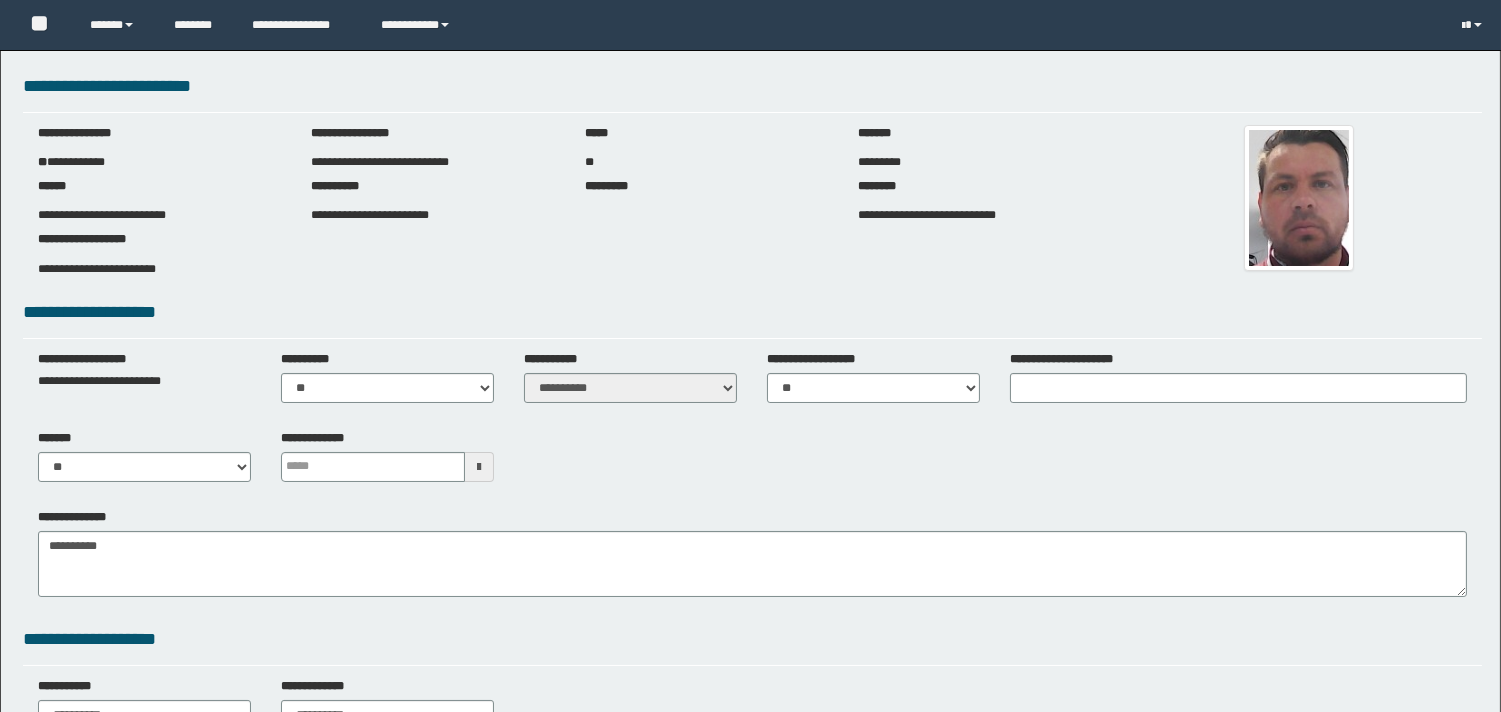 type 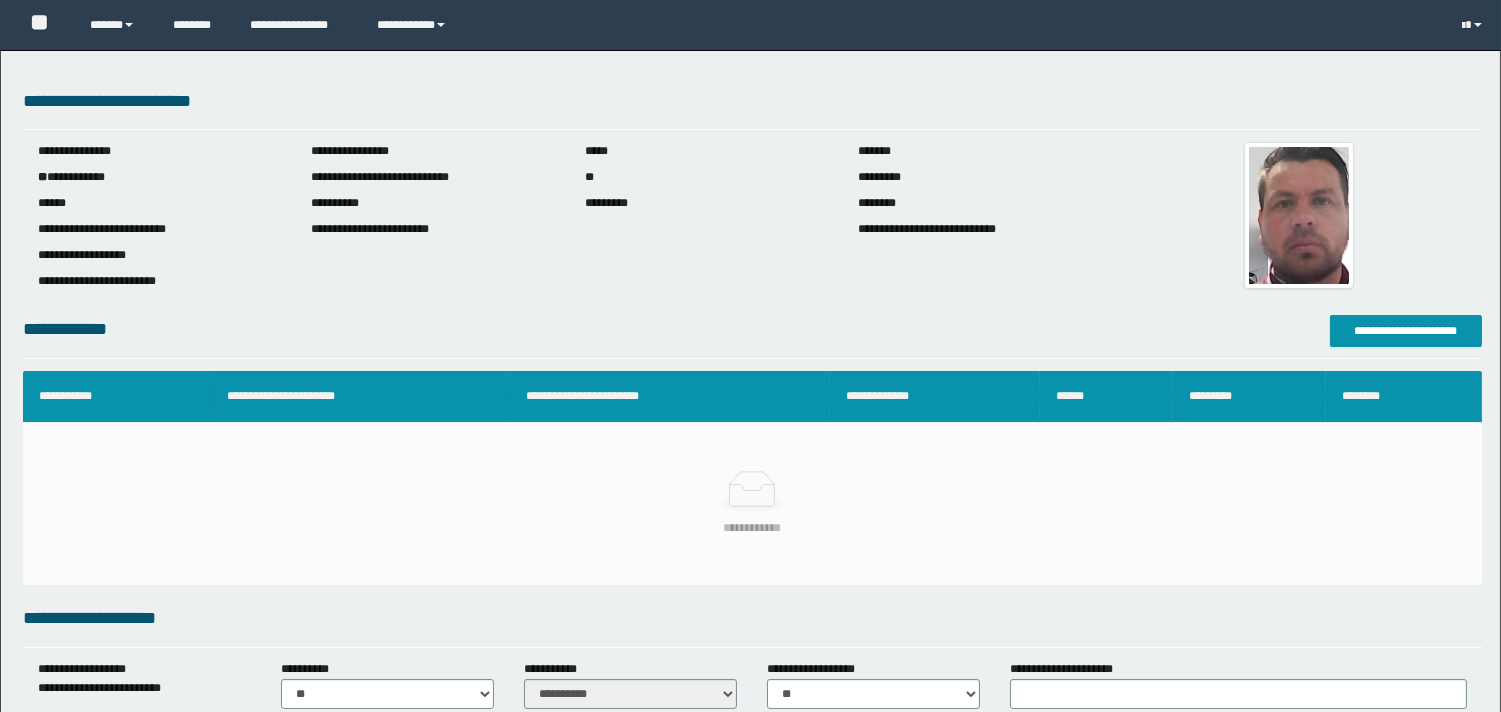 scroll, scrollTop: 0, scrollLeft: 0, axis: both 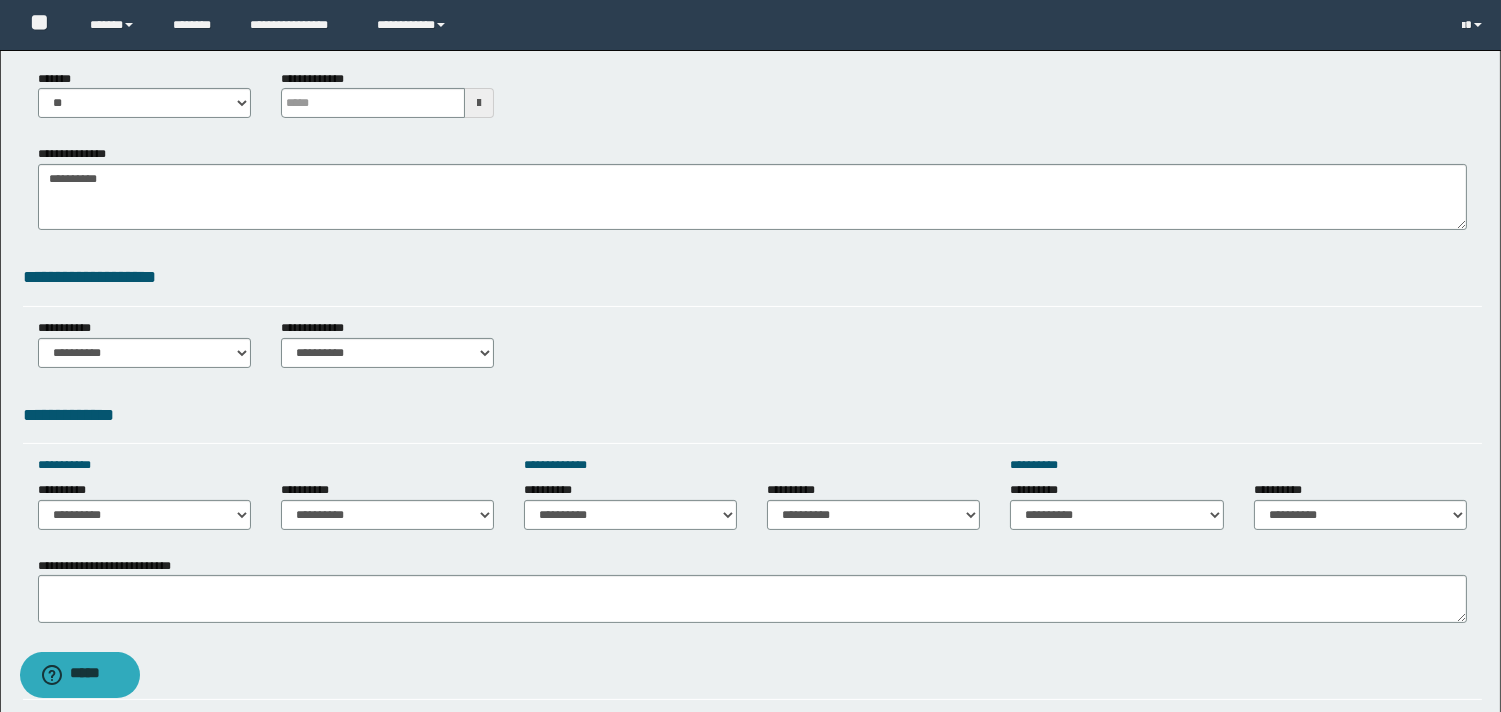 type 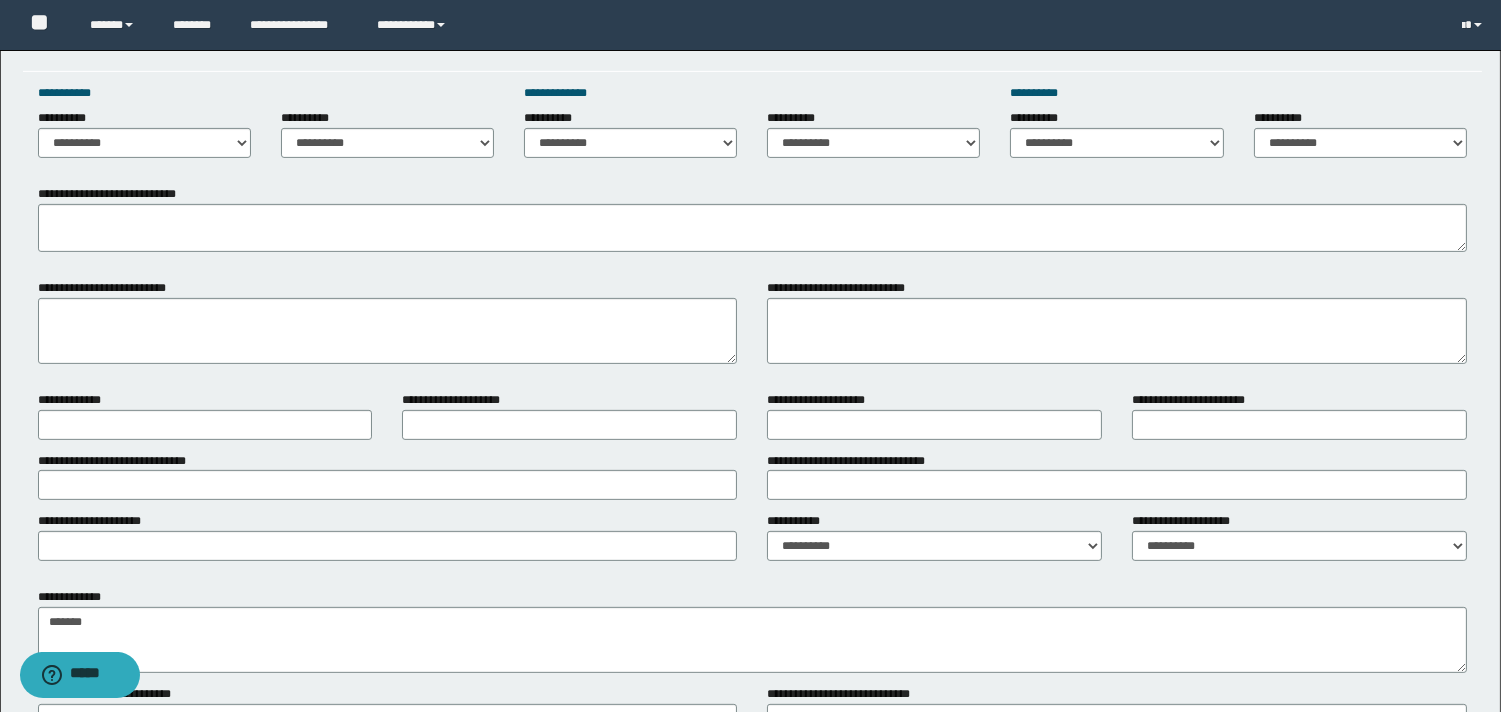 scroll, scrollTop: 1333, scrollLeft: 0, axis: vertical 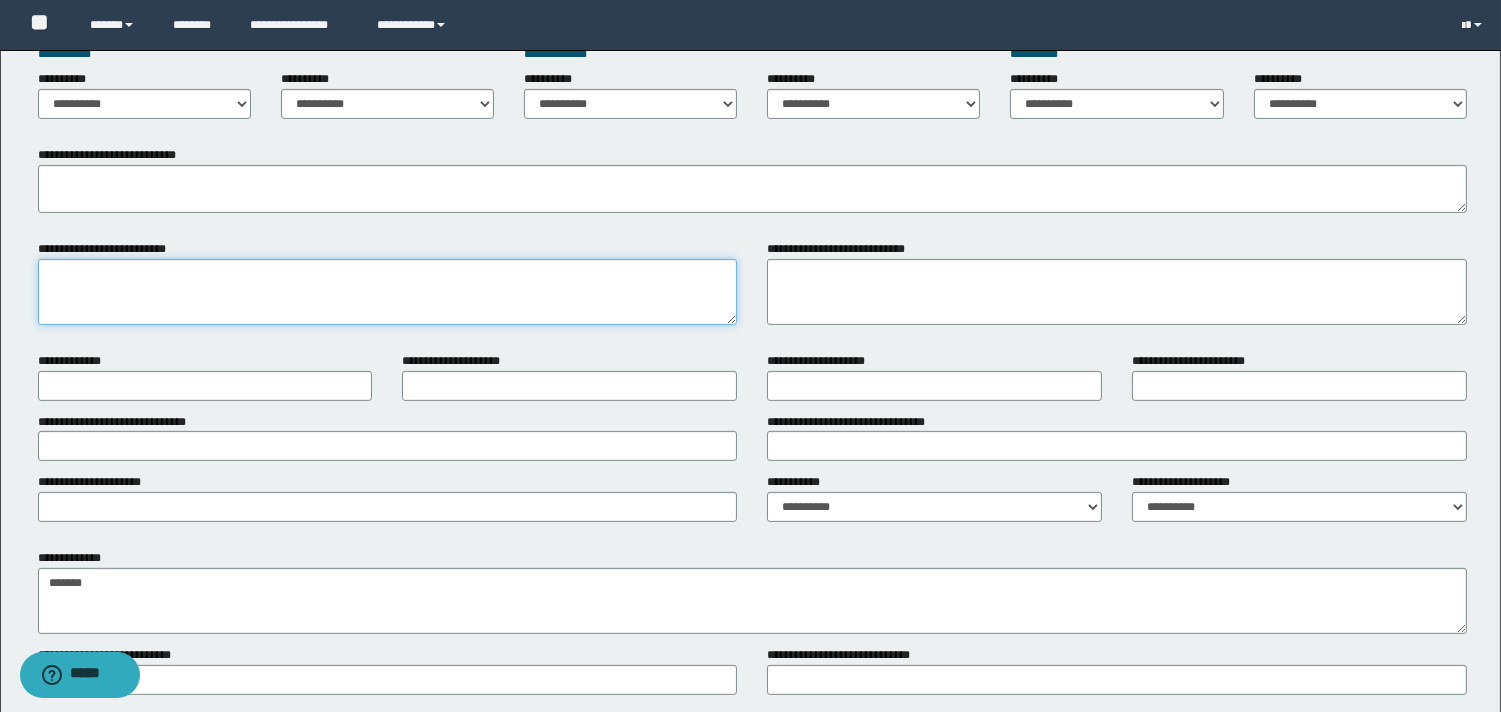 click on "**********" at bounding box center [388, 292] 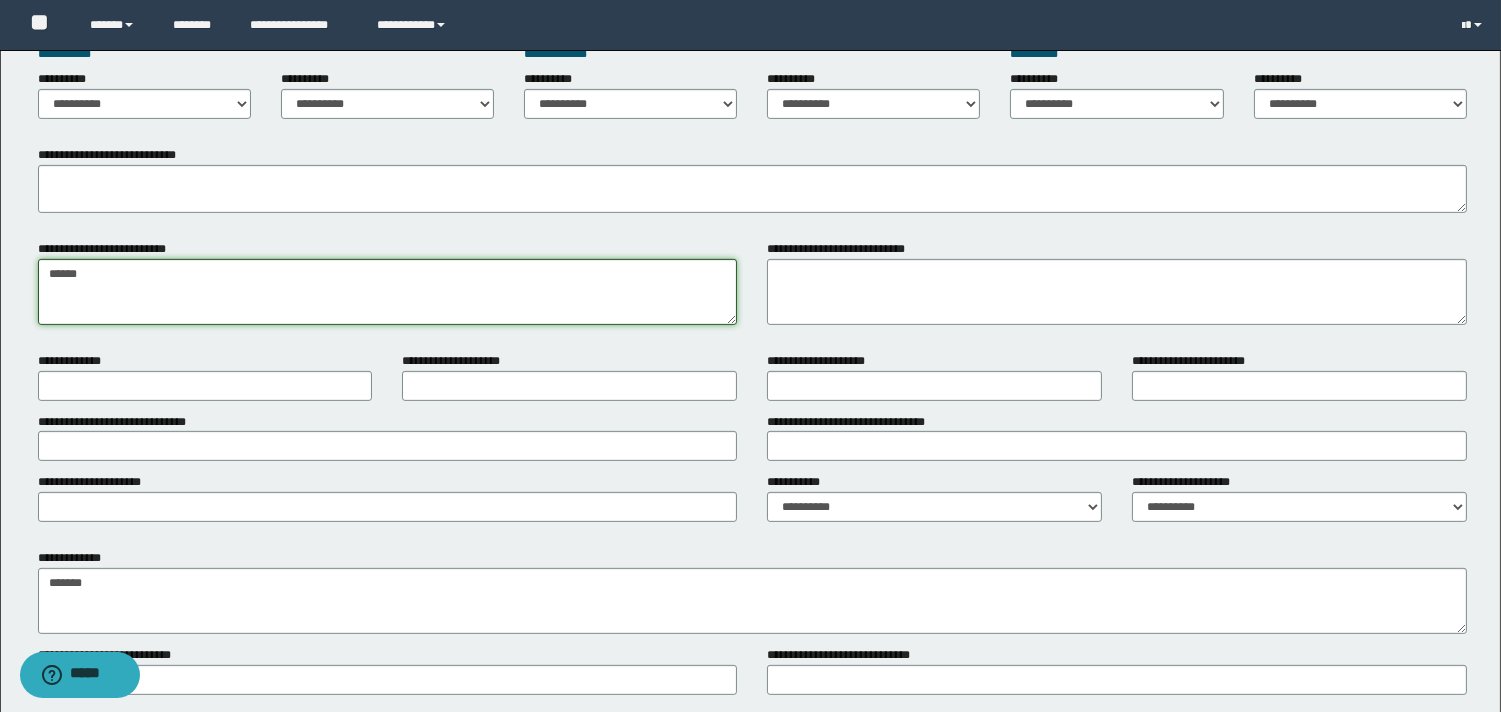 drag, startPoint x: 120, startPoint y: 298, endPoint x: 120, endPoint y: 260, distance: 38 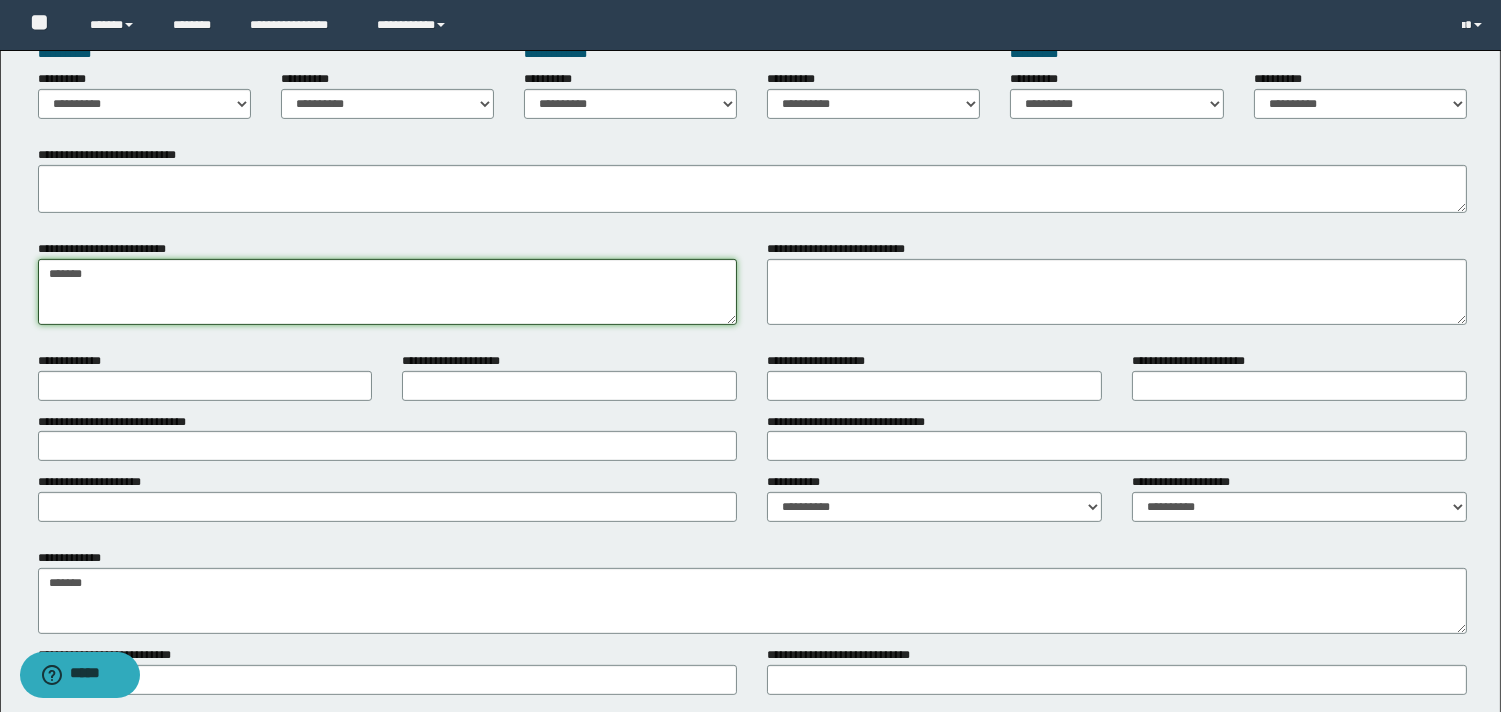 click on "*******" at bounding box center [388, 292] 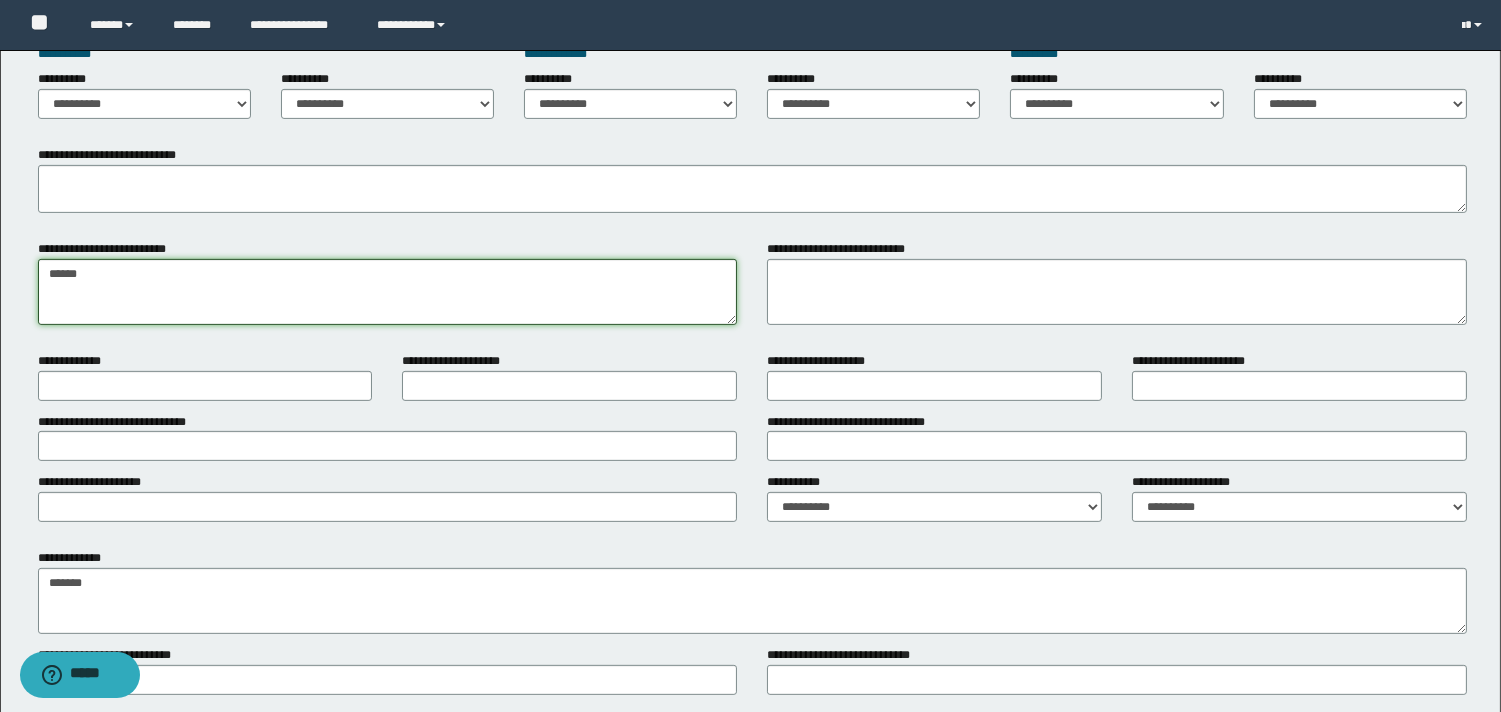 type on "******" 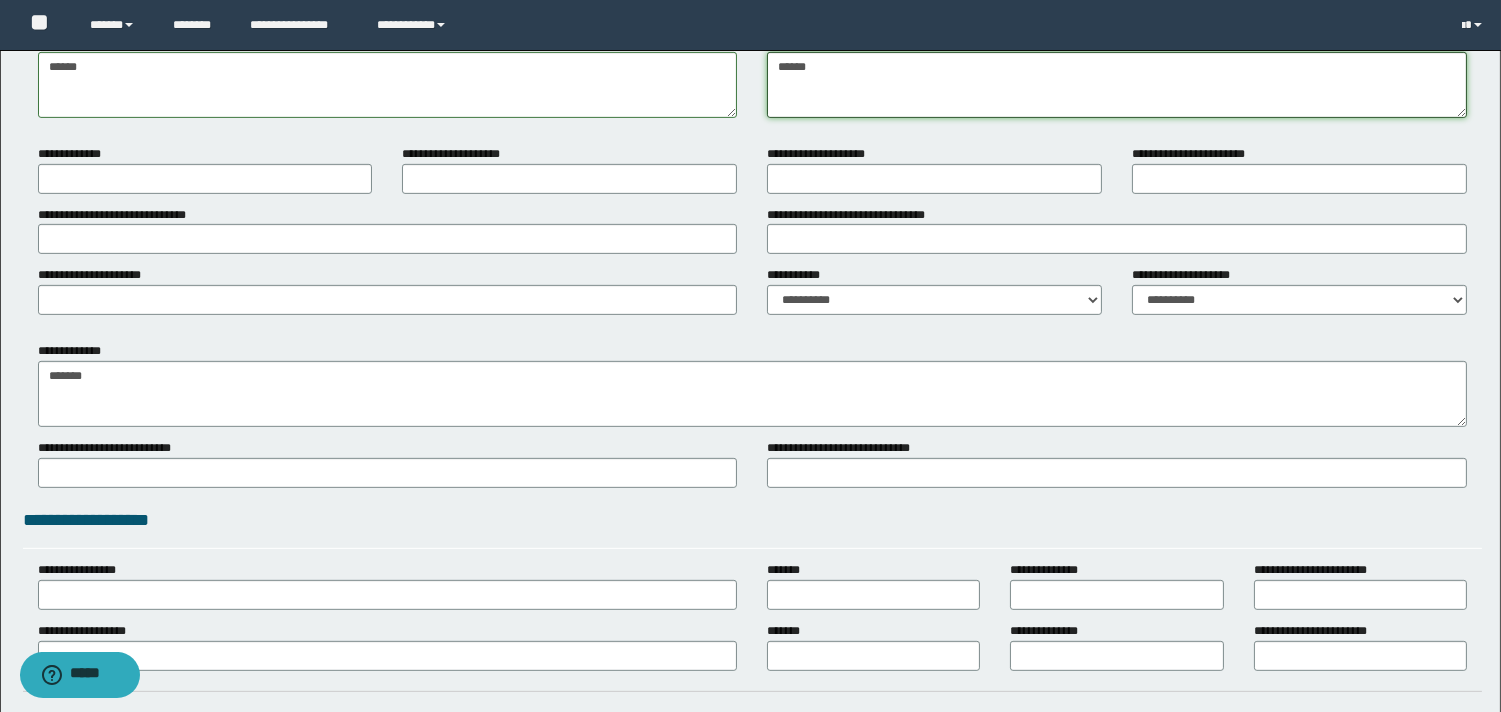 scroll, scrollTop: 1555, scrollLeft: 0, axis: vertical 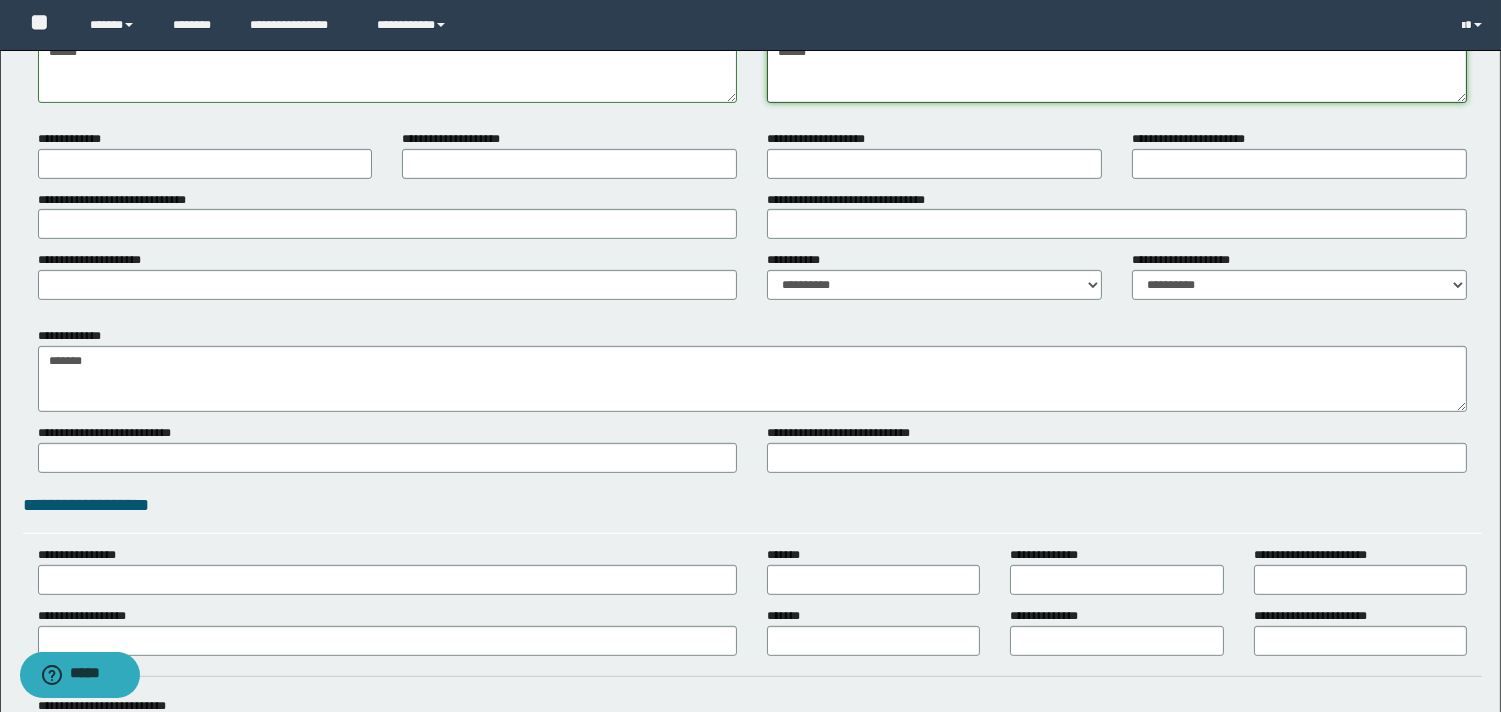 type on "******" 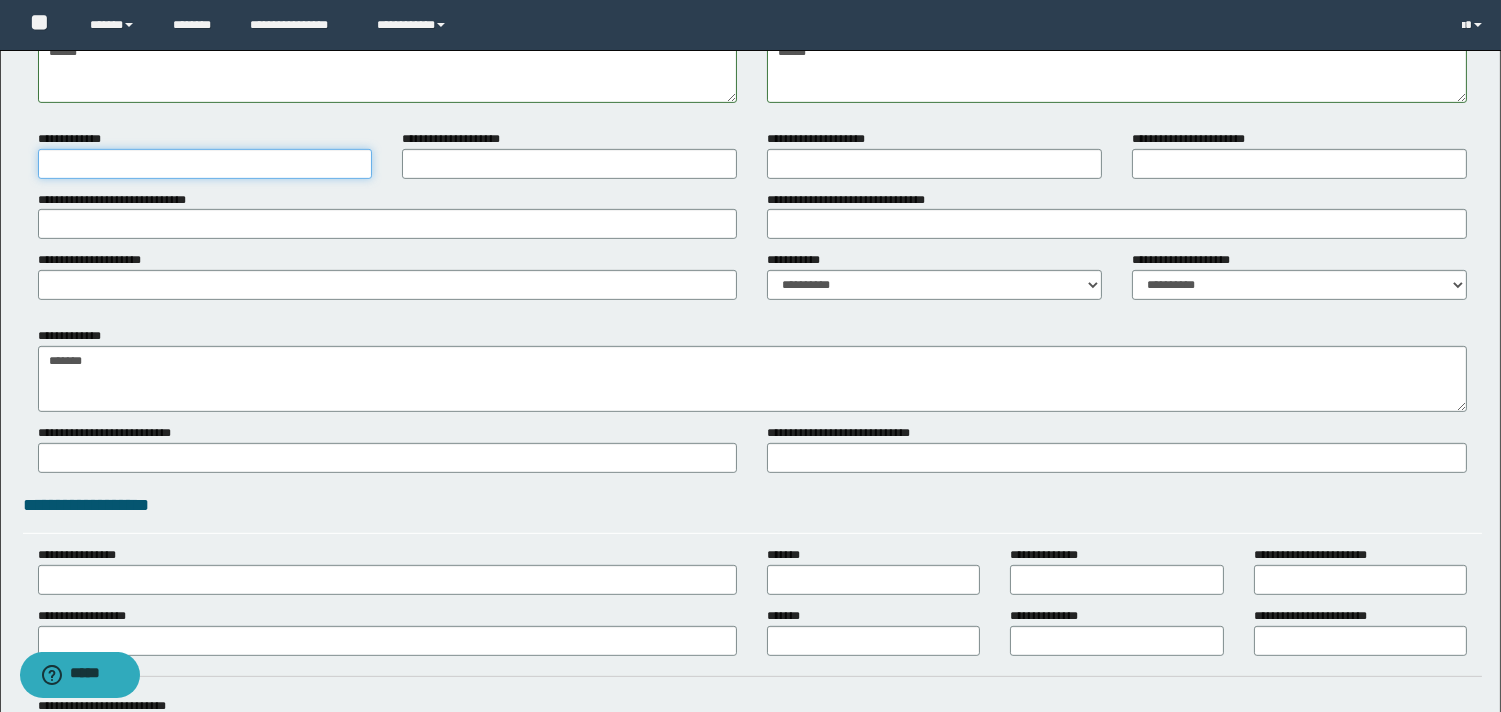 click on "**********" at bounding box center (205, 164) 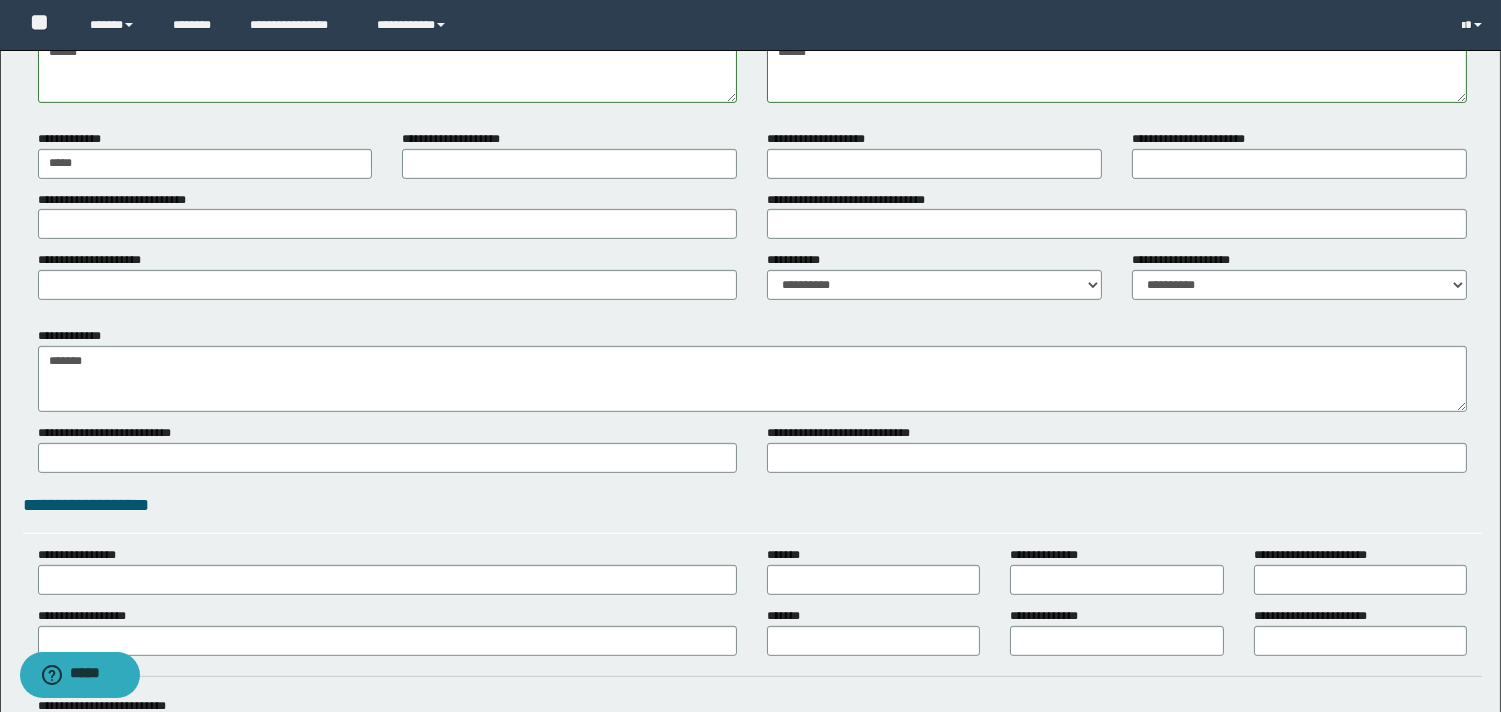 click on "**********" at bounding box center (752, 213) 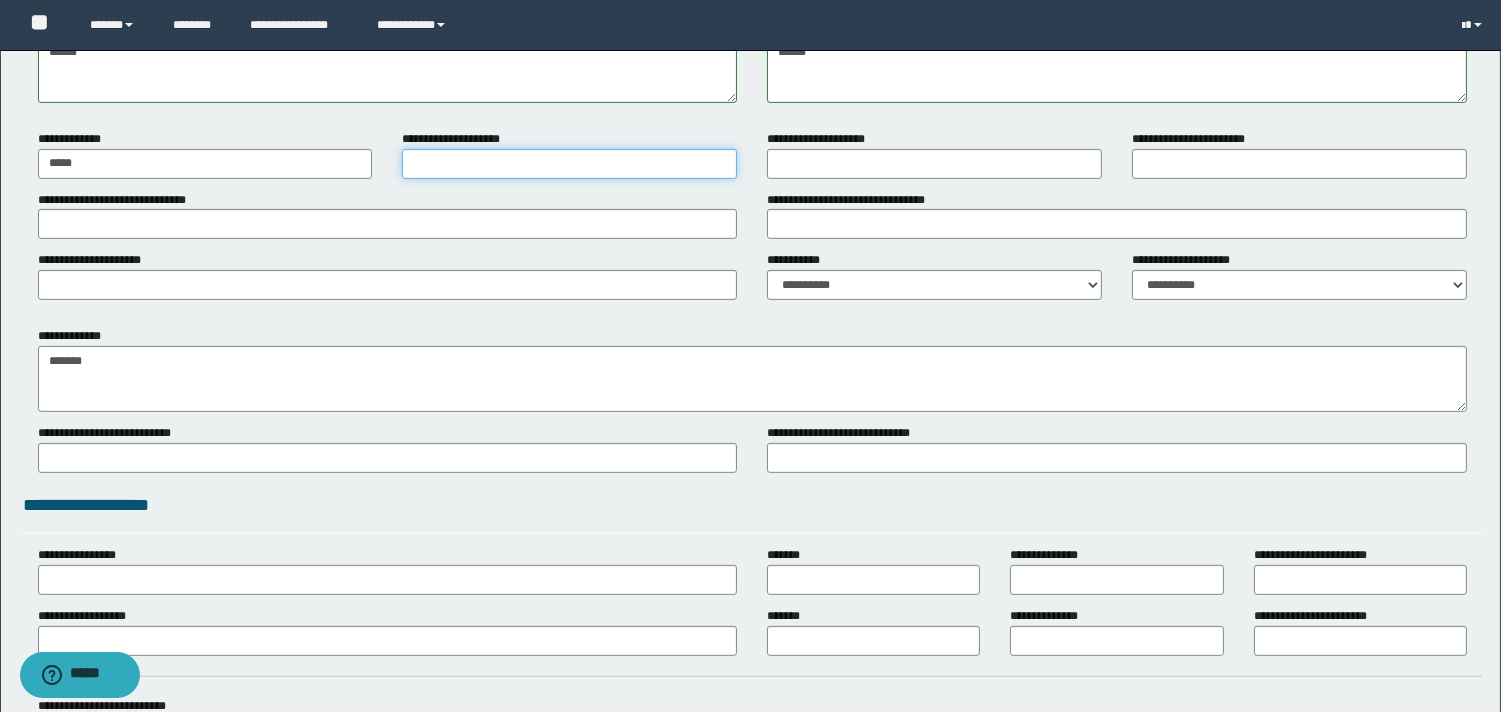 click on "**********" at bounding box center (569, 164) 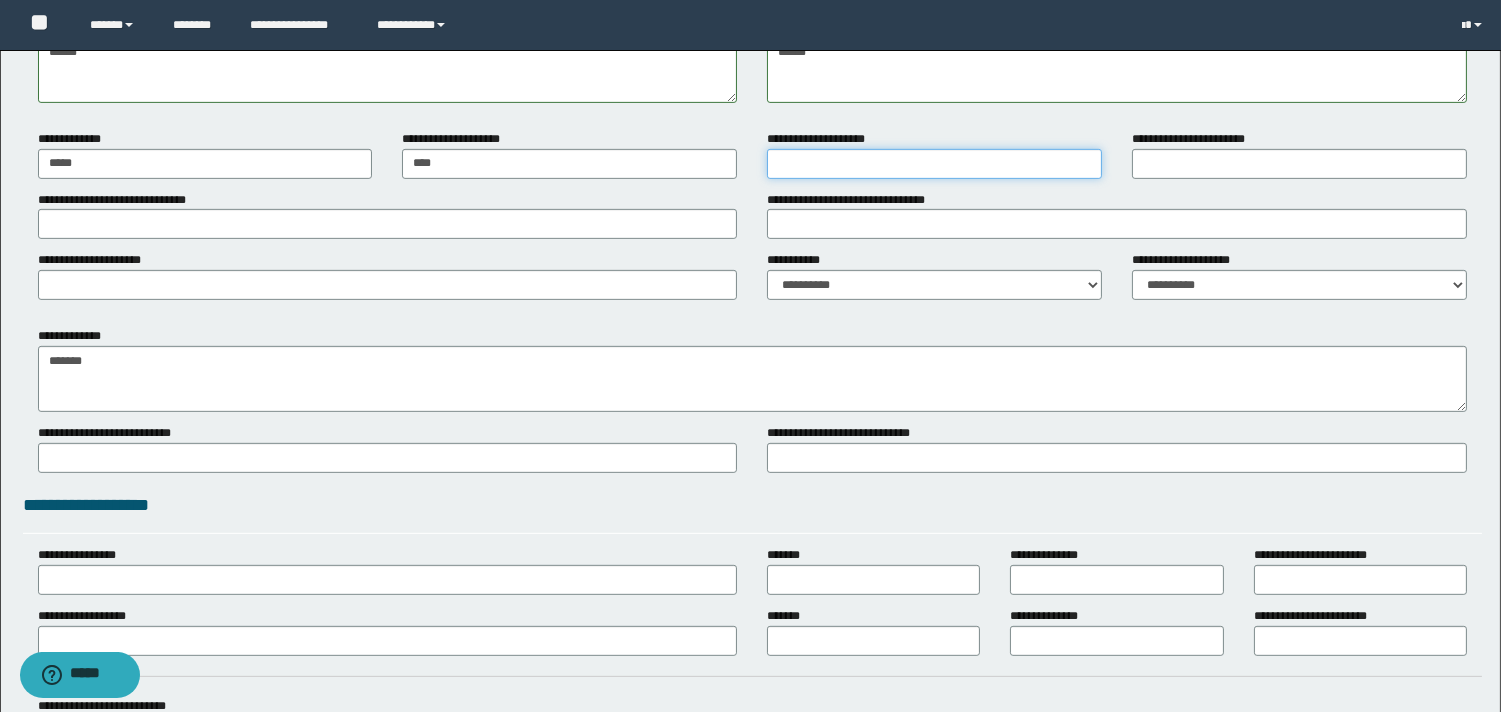 click on "**********" at bounding box center (934, 164) 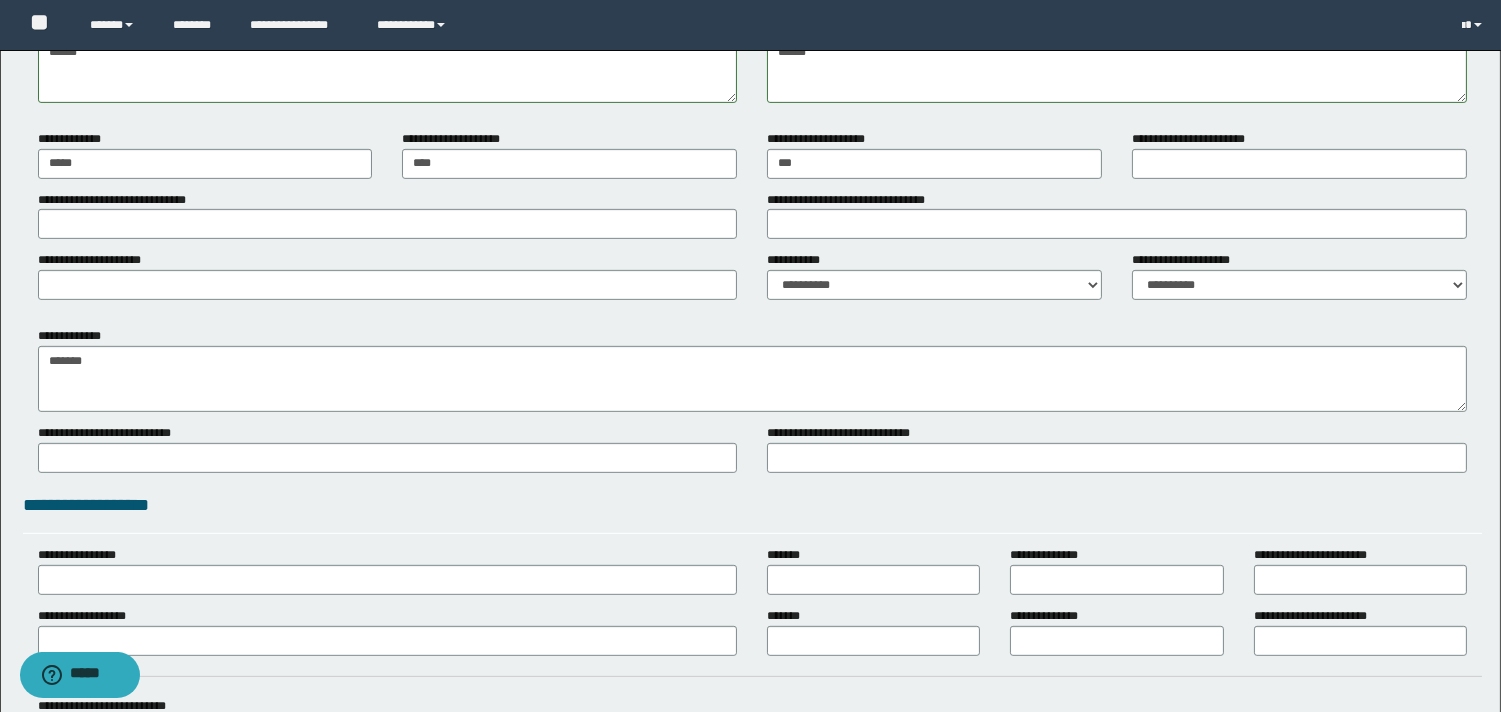 click on "**********" at bounding box center (752, 213) 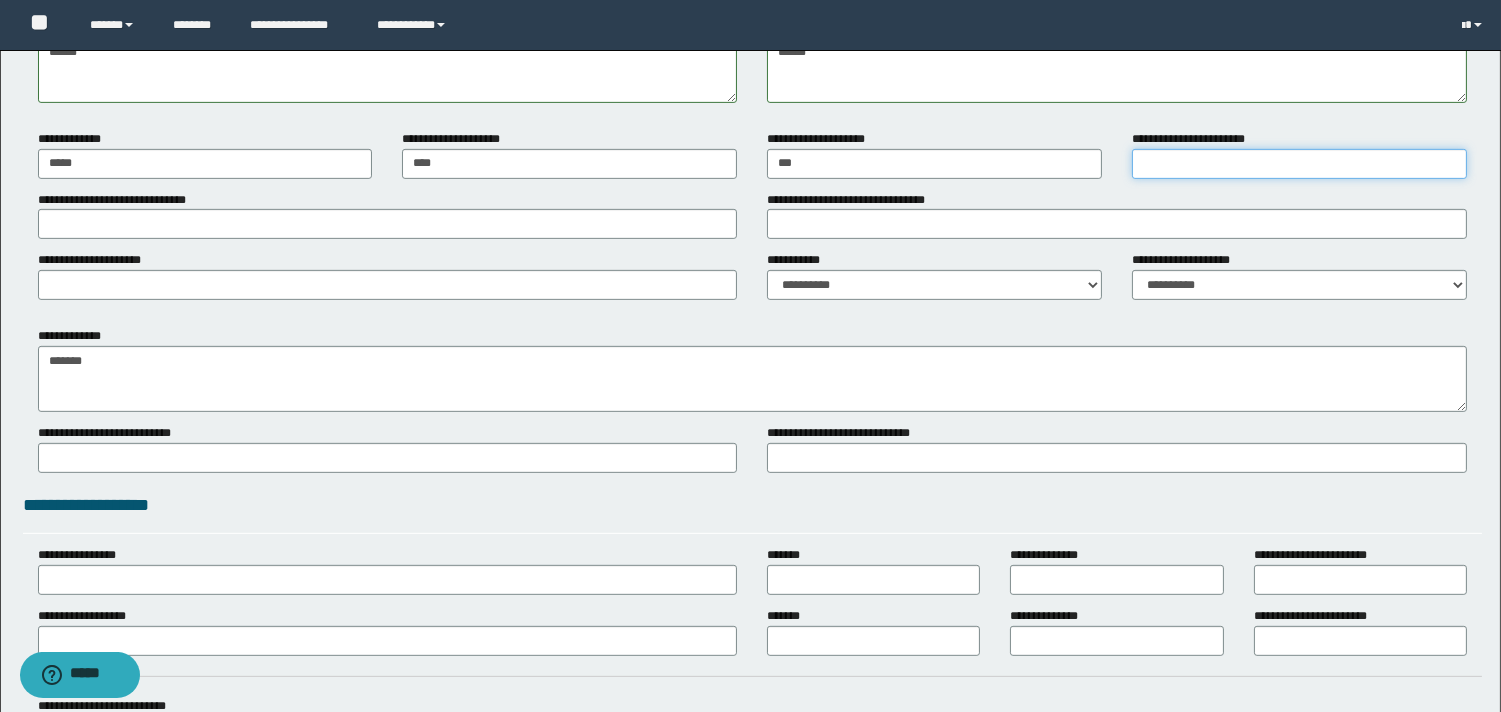 click on "**********" at bounding box center (1299, 164) 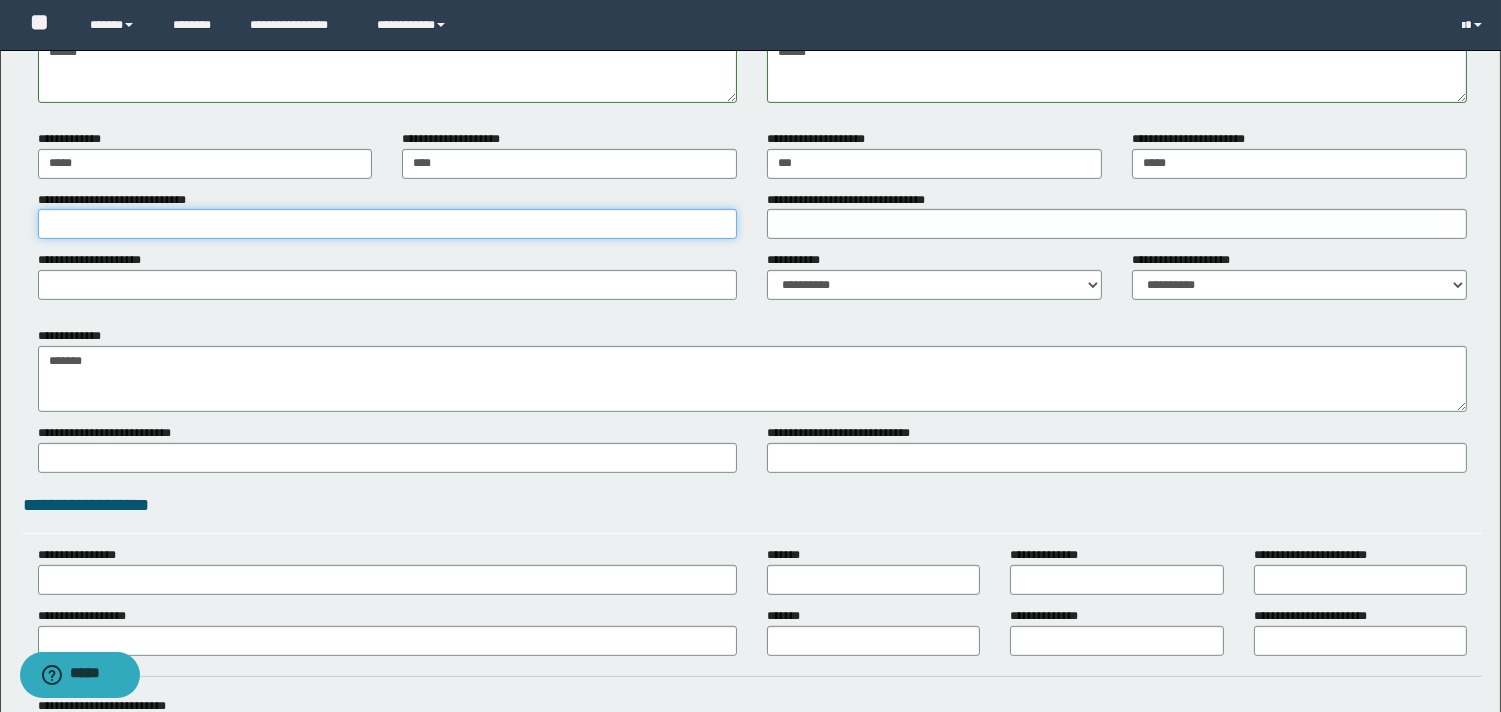 click on "**********" at bounding box center (388, 224) 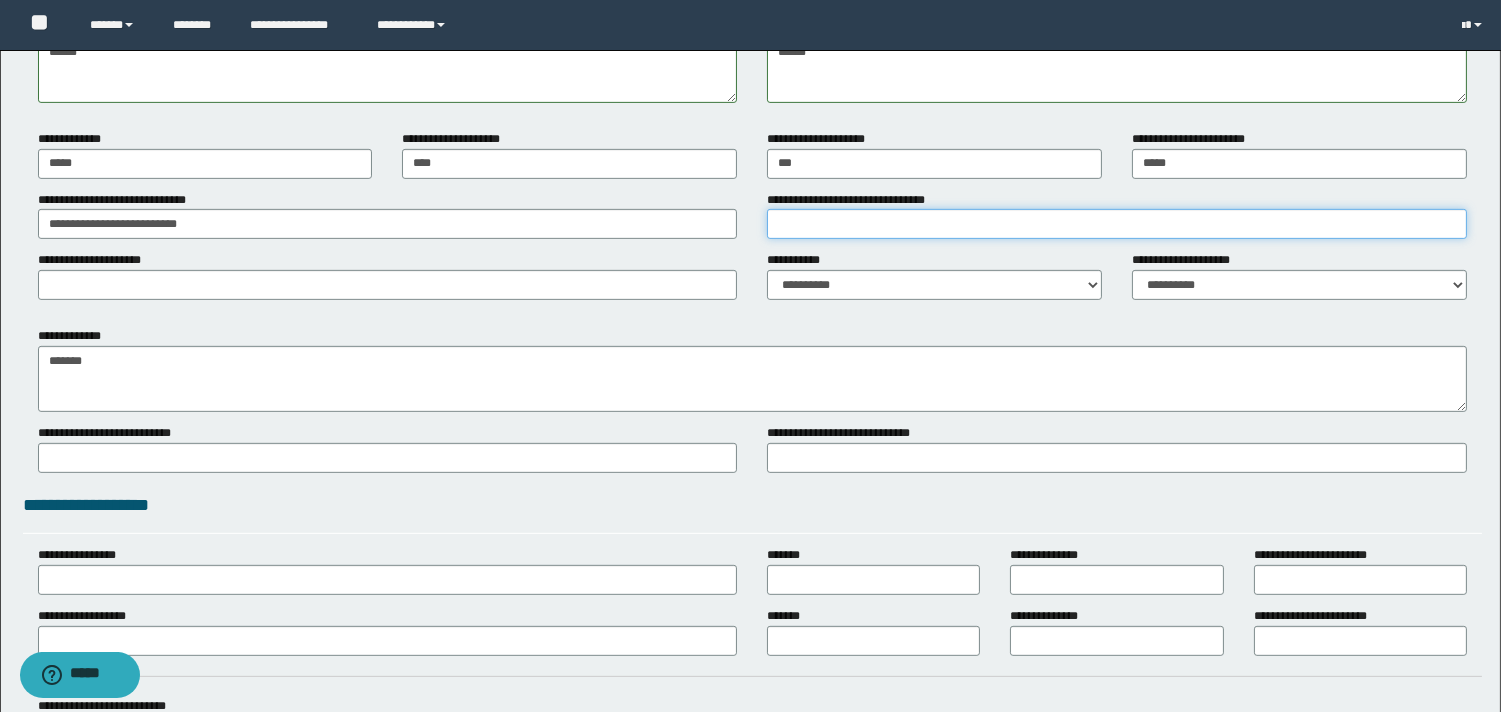 drag, startPoint x: 810, startPoint y: 220, endPoint x: 867, endPoint y: 233, distance: 58.463665 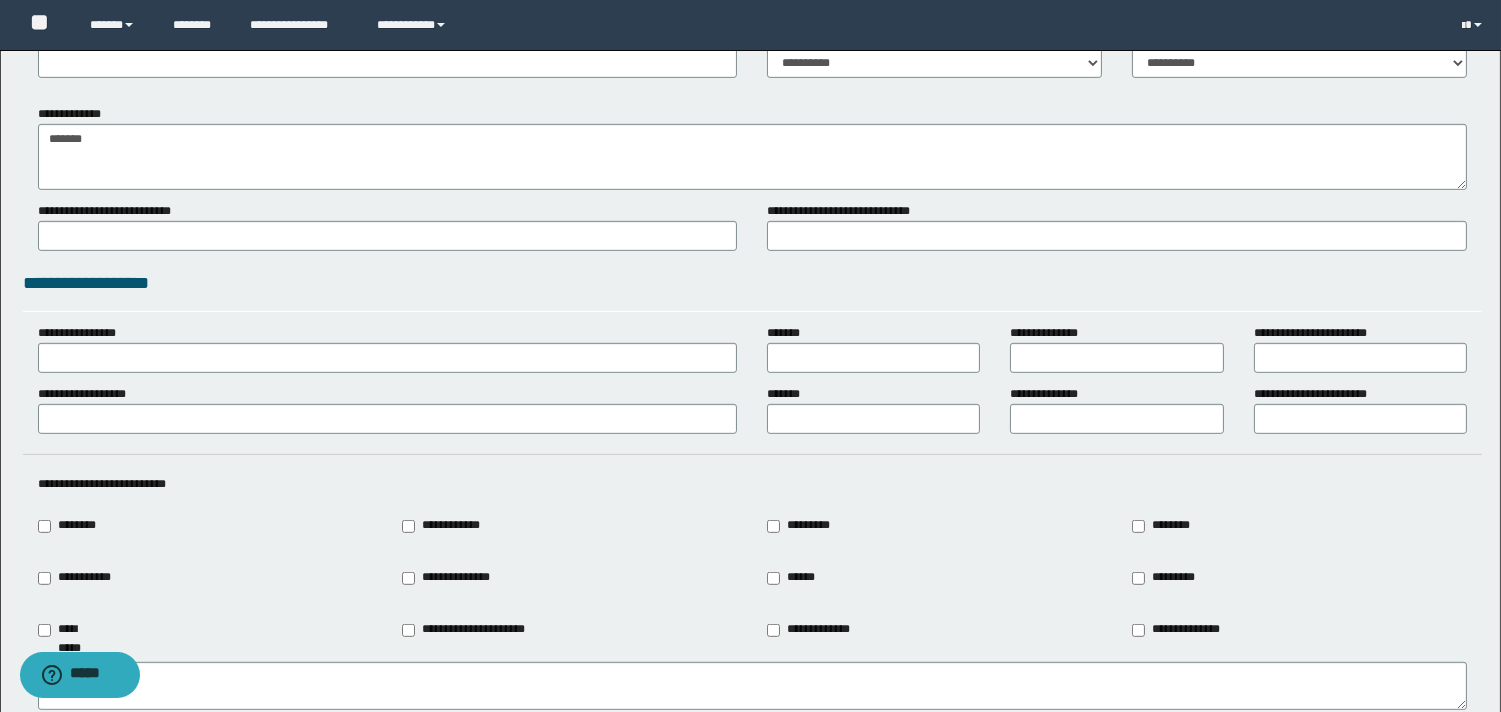 scroll, scrollTop: 1666, scrollLeft: 0, axis: vertical 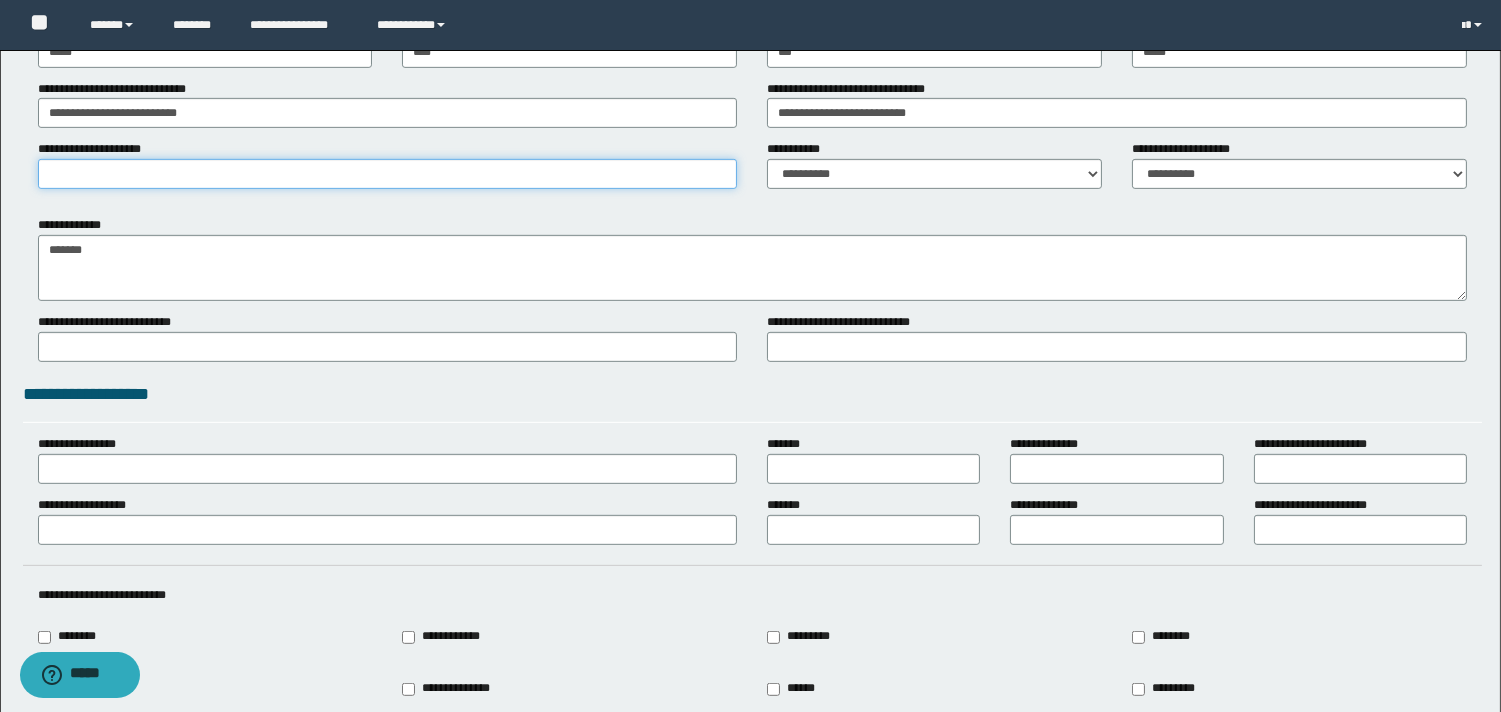 click on "**********" at bounding box center [388, 174] 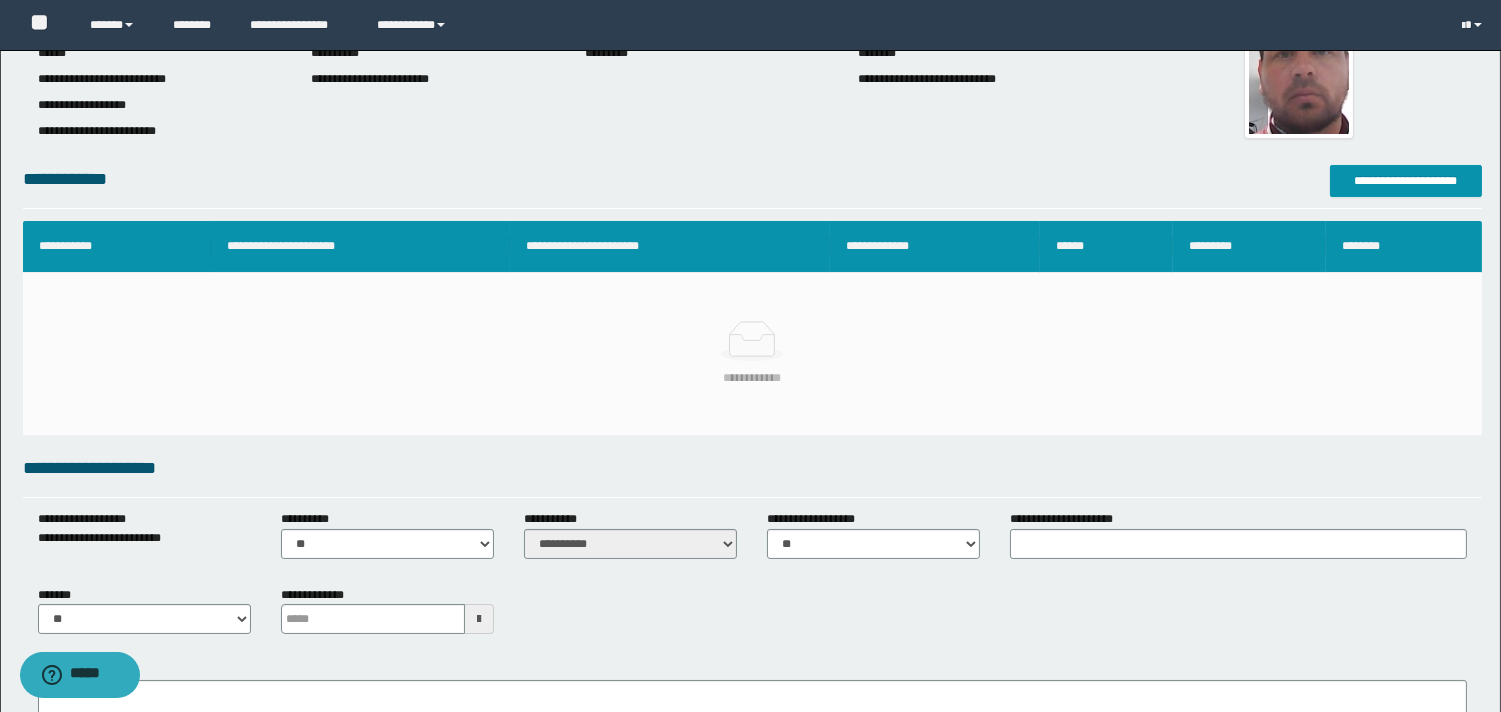 scroll, scrollTop: 0, scrollLeft: 0, axis: both 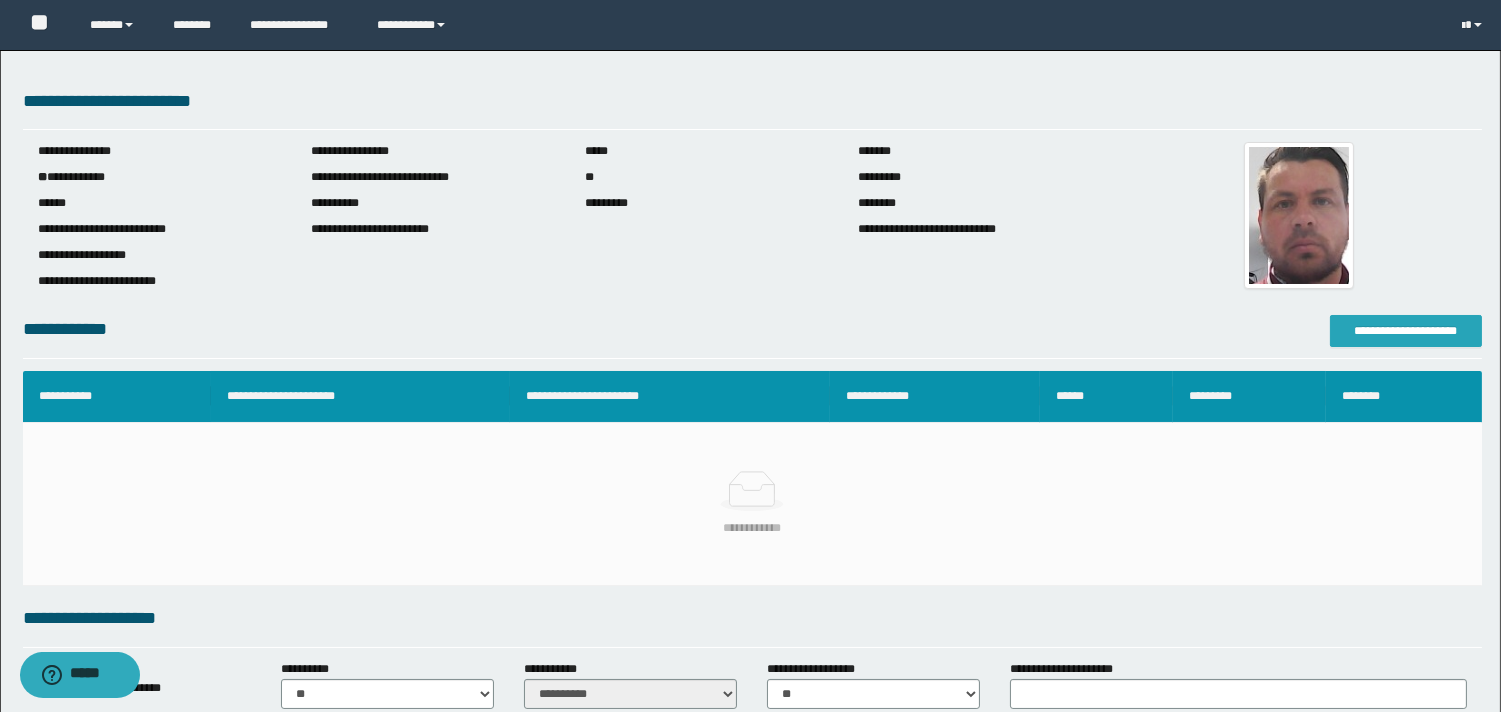 click on "**********" at bounding box center (1406, 331) 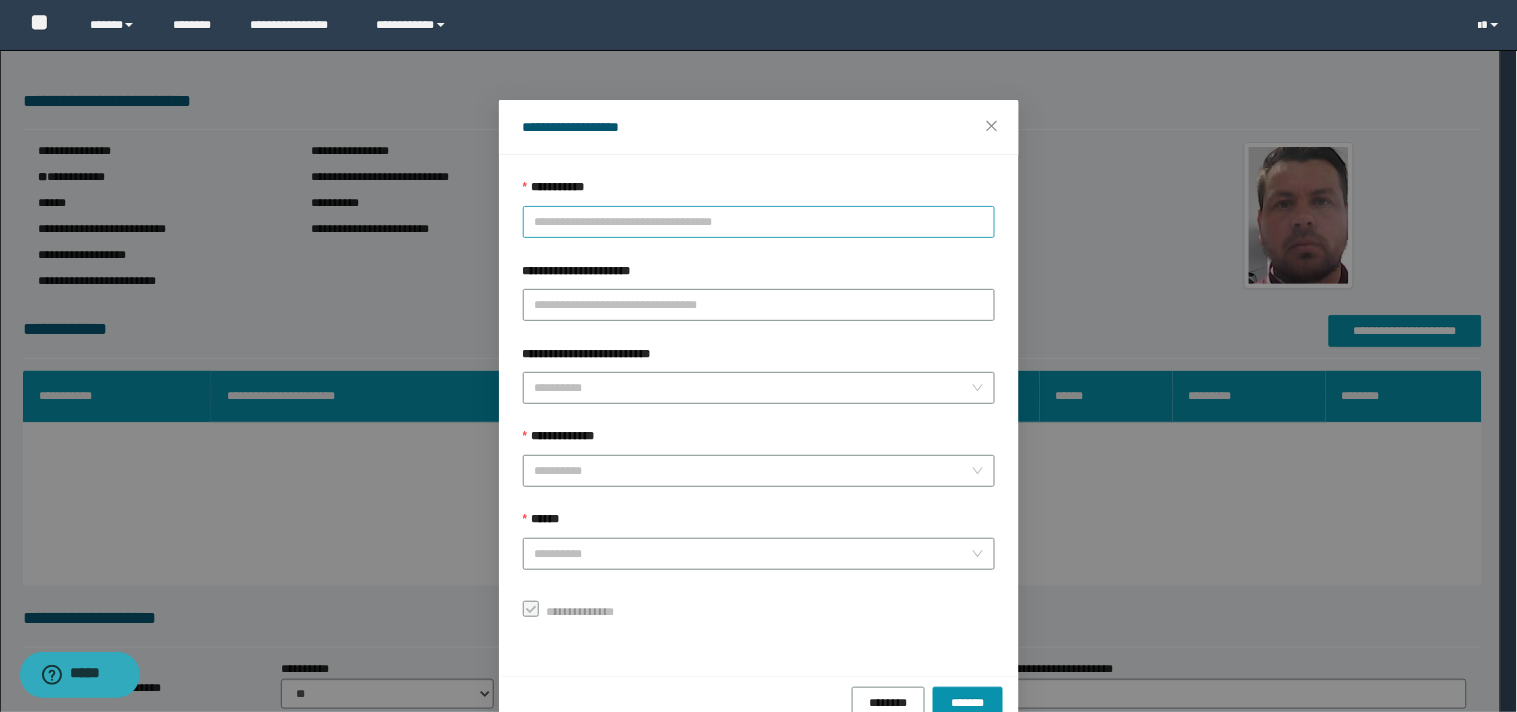 click on "**********" at bounding box center [759, 222] 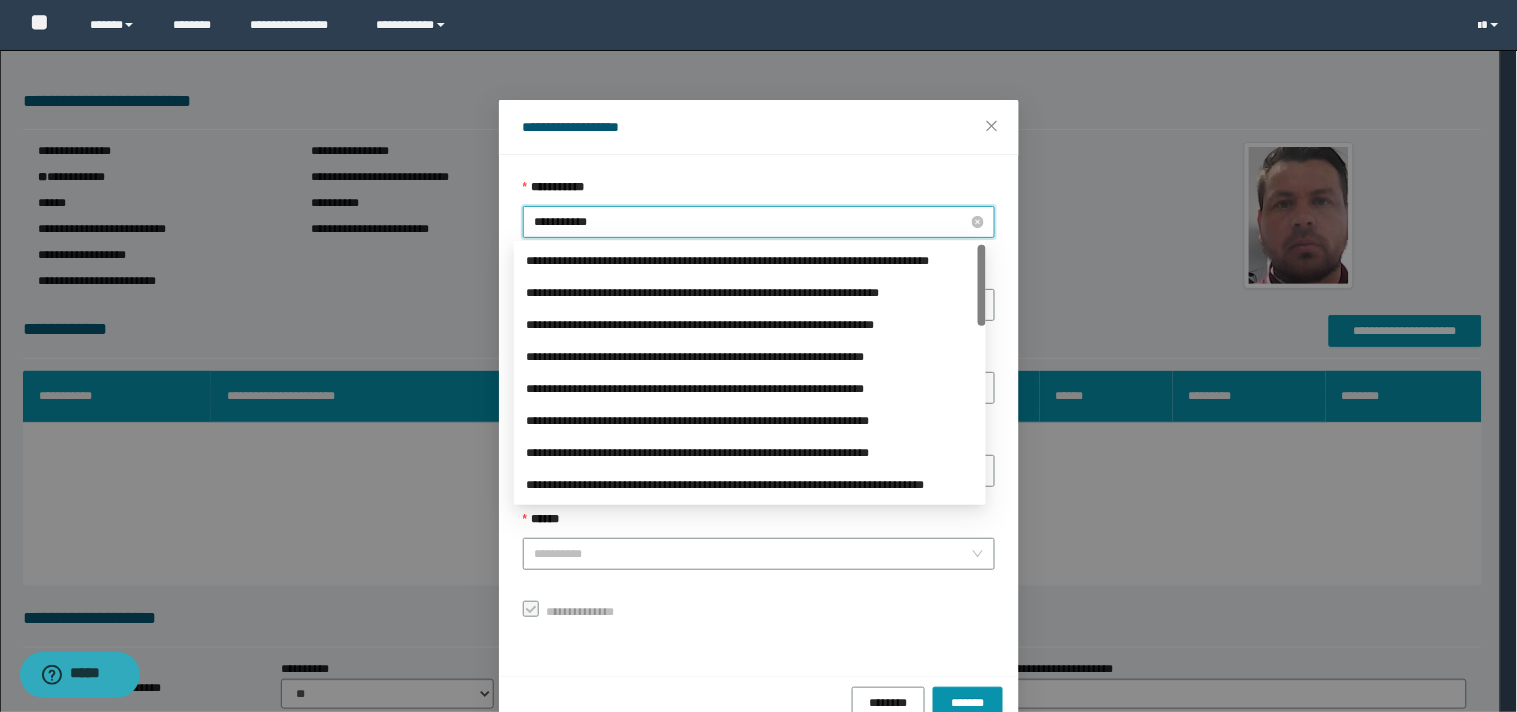 type on "**********" 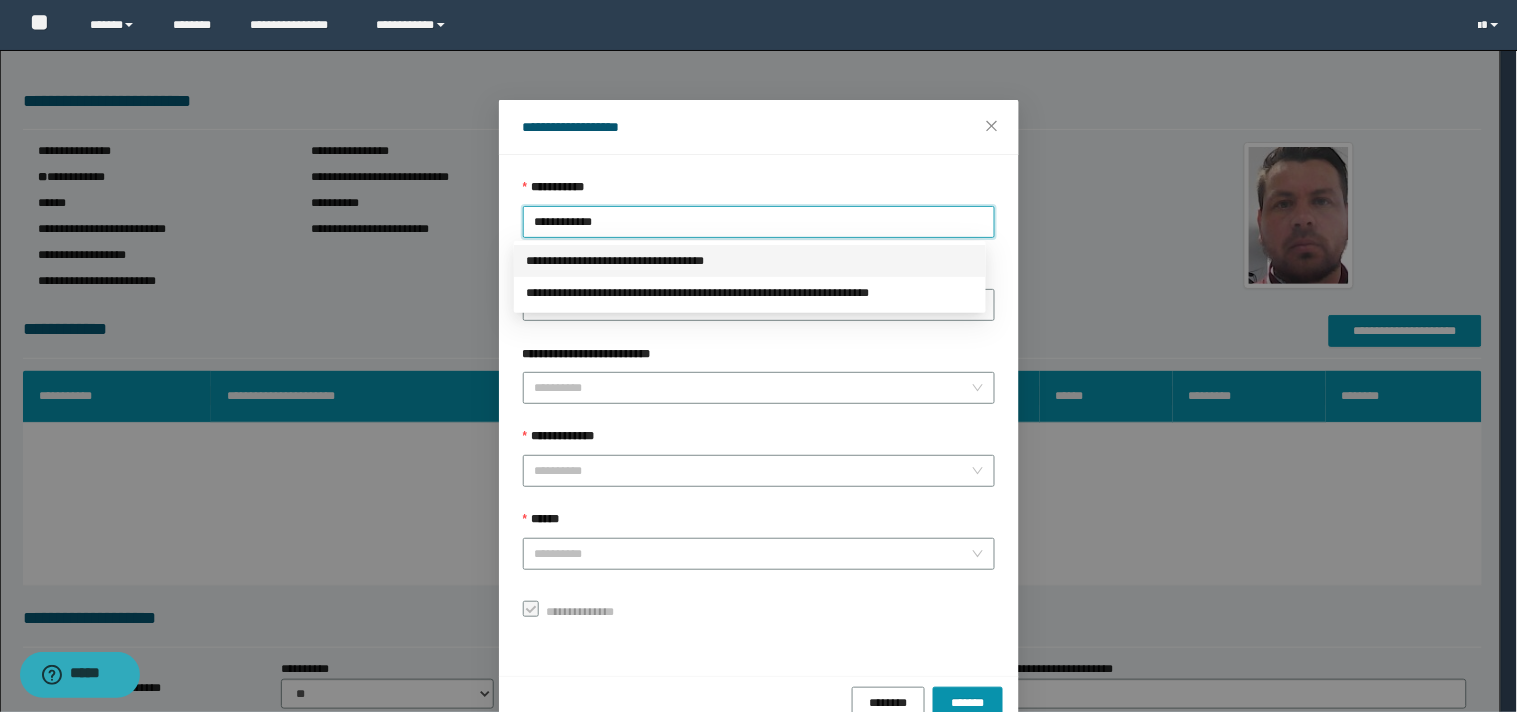click on "**********" at bounding box center [750, 261] 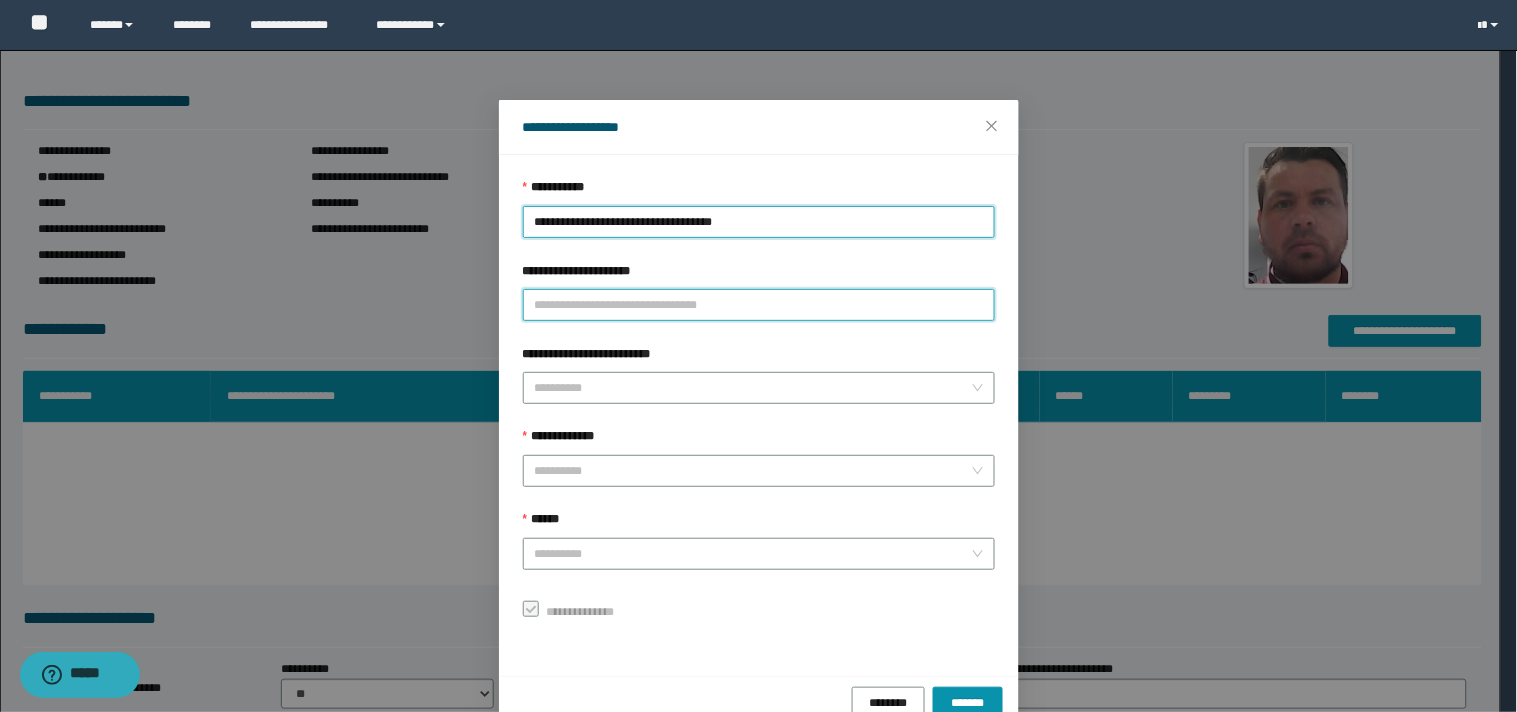 click on "**********" at bounding box center [759, 305] 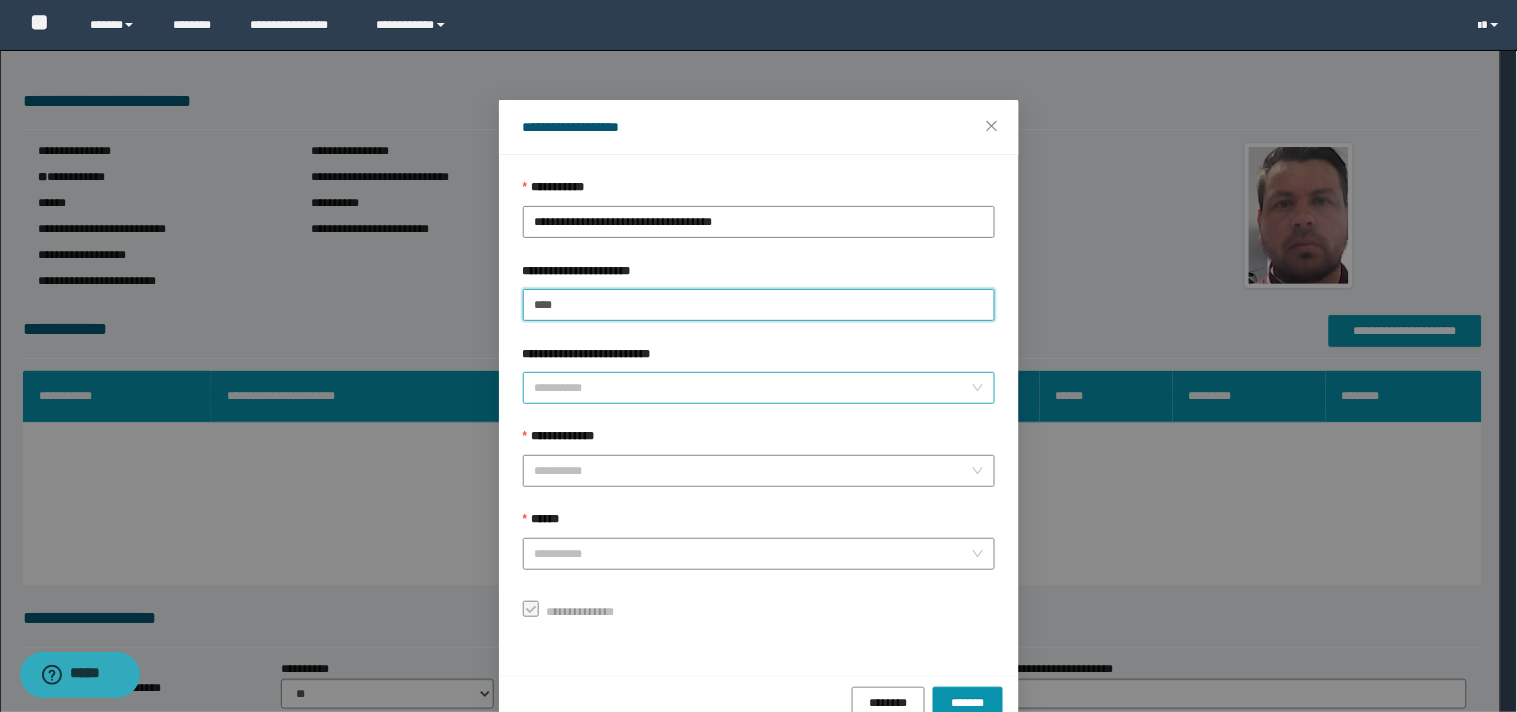 type on "****" 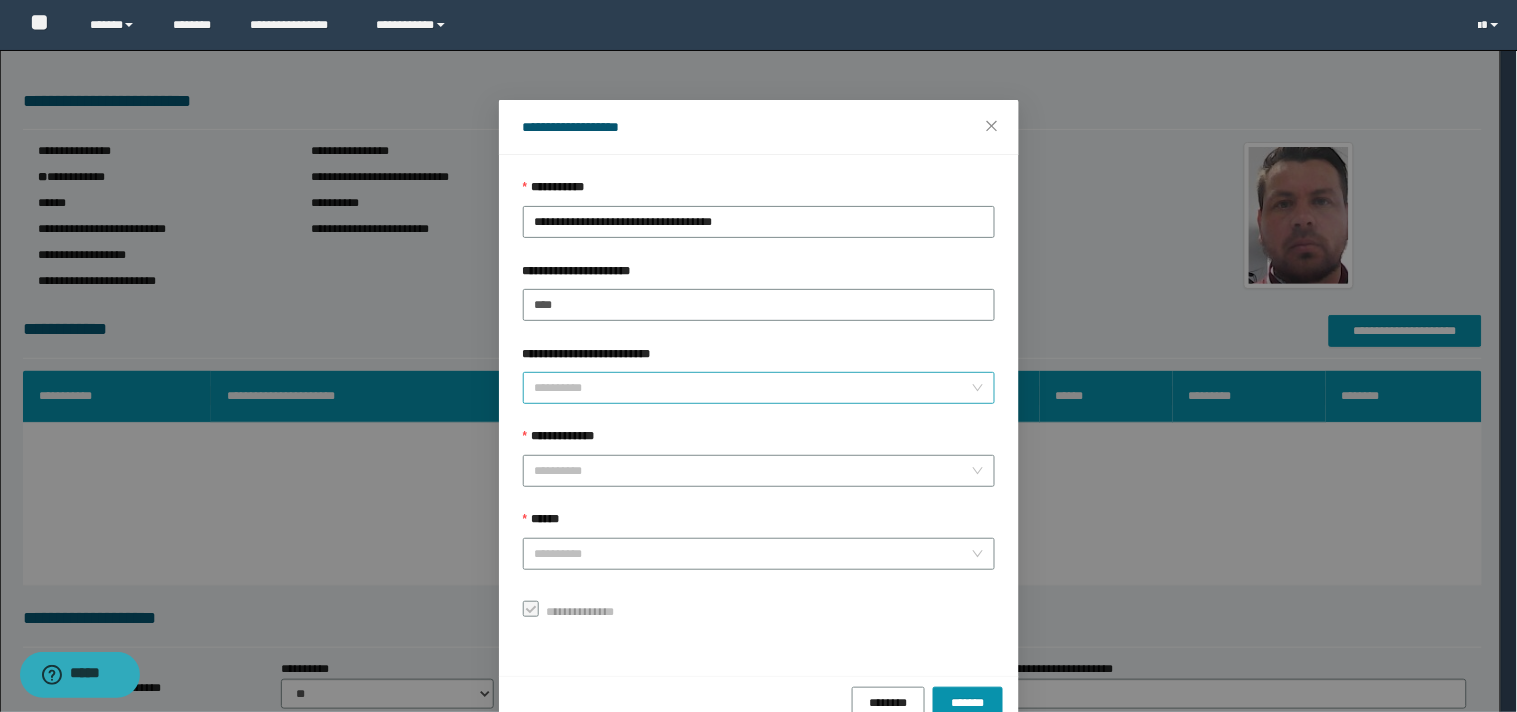click on "**********" at bounding box center [753, 388] 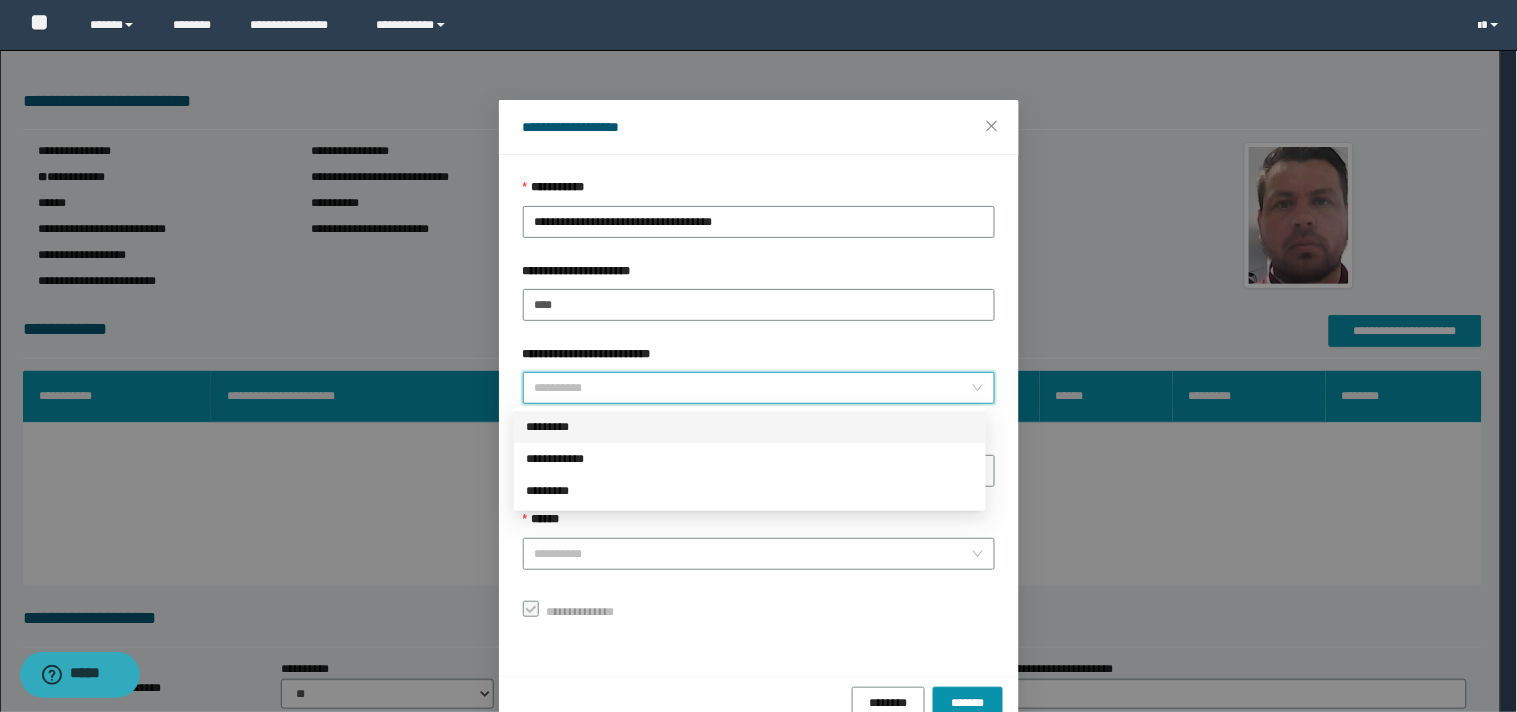 click on "*********" at bounding box center (750, 427) 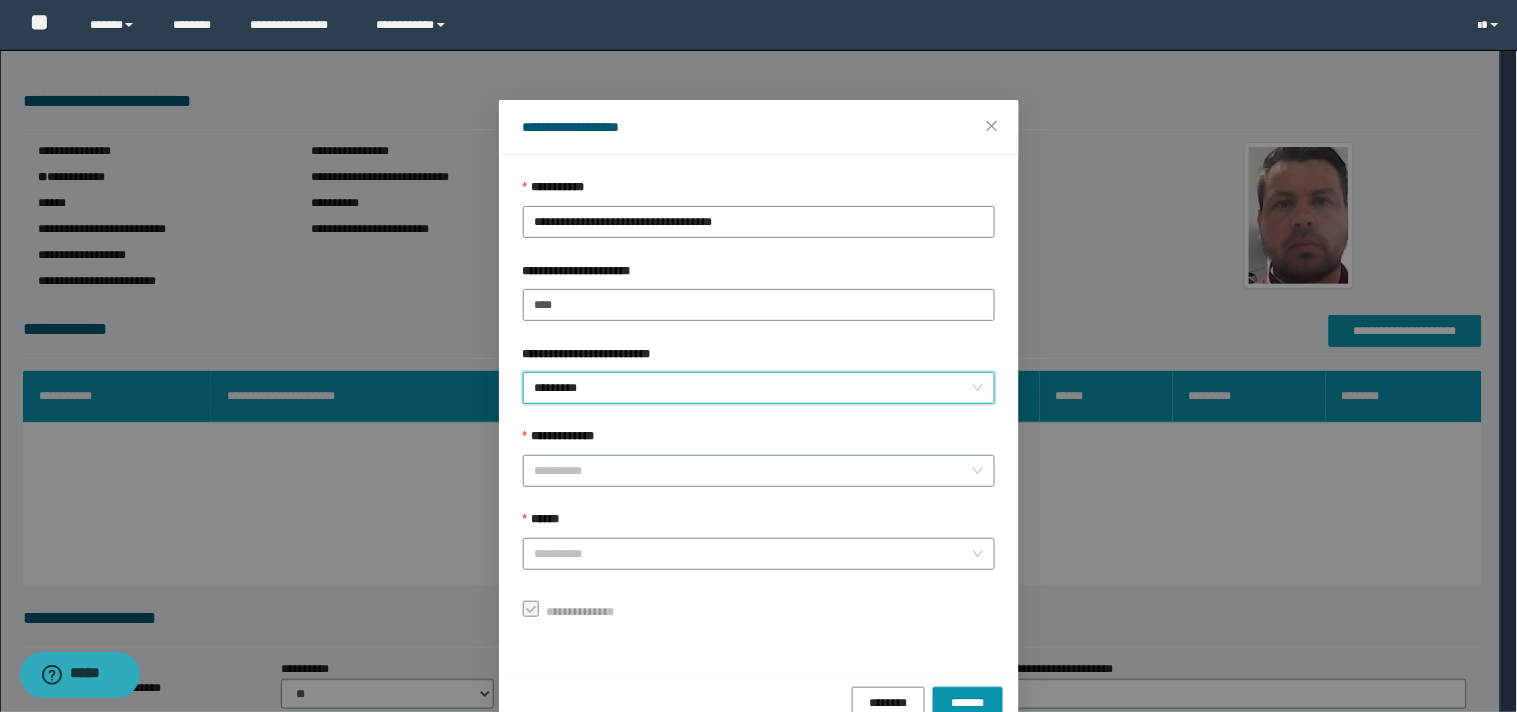 scroll, scrollTop: 41, scrollLeft: 0, axis: vertical 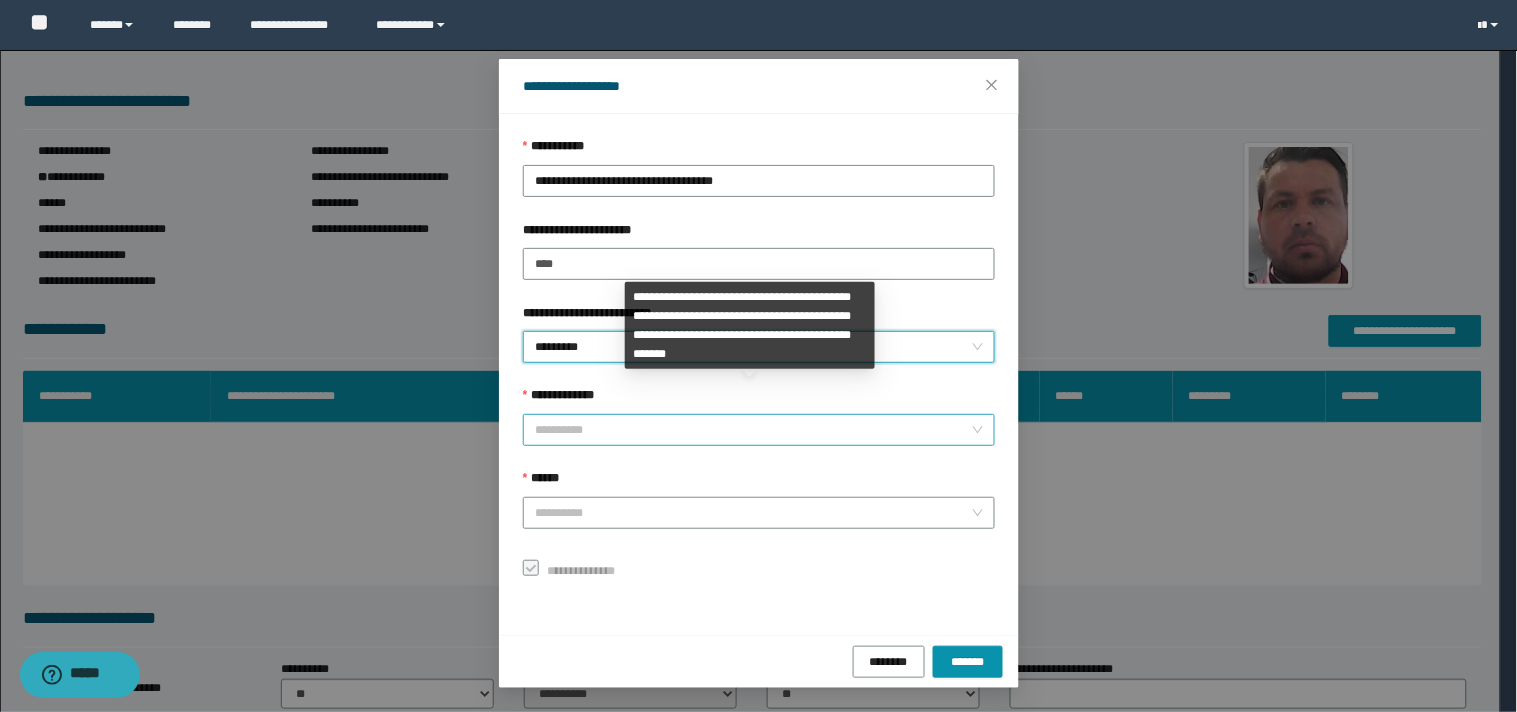 click on "**********" at bounding box center [753, 430] 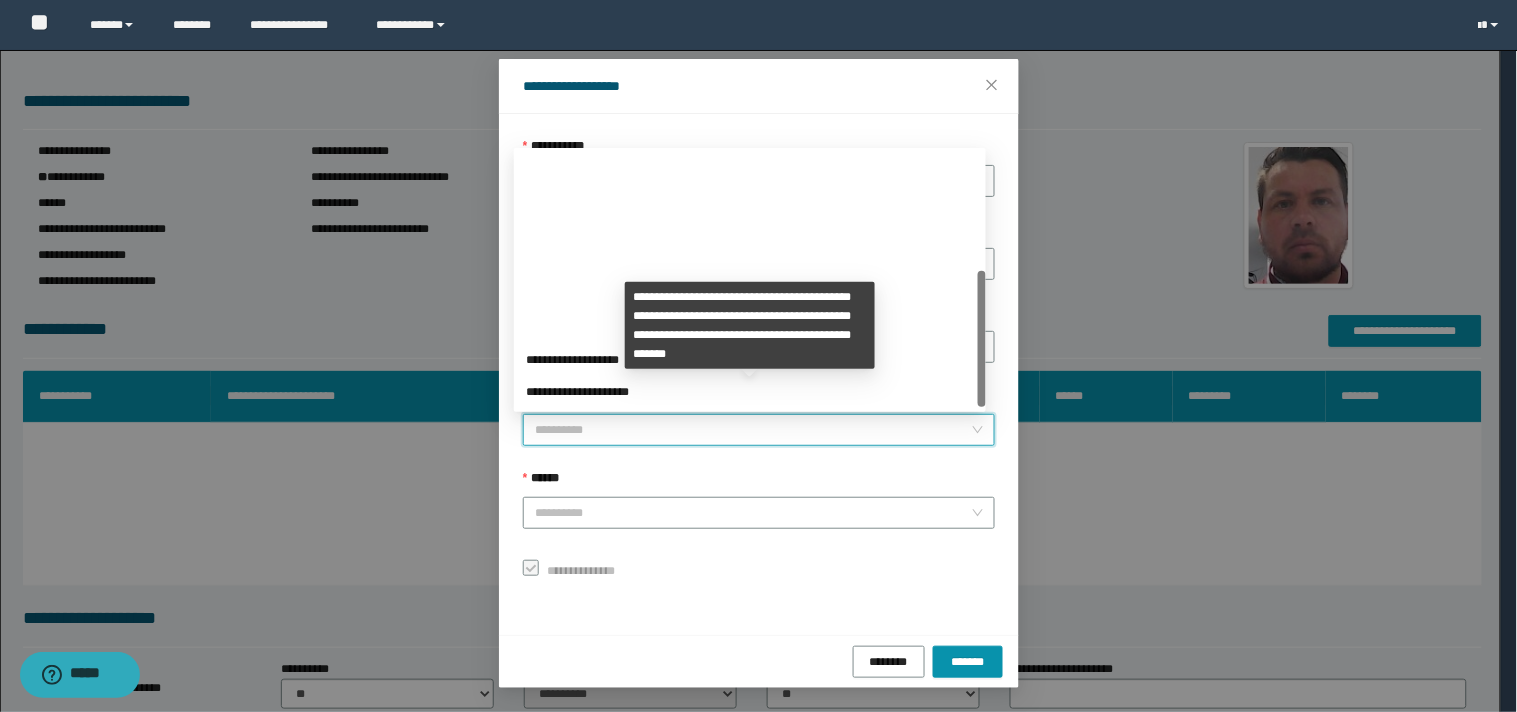 scroll, scrollTop: 224, scrollLeft: 0, axis: vertical 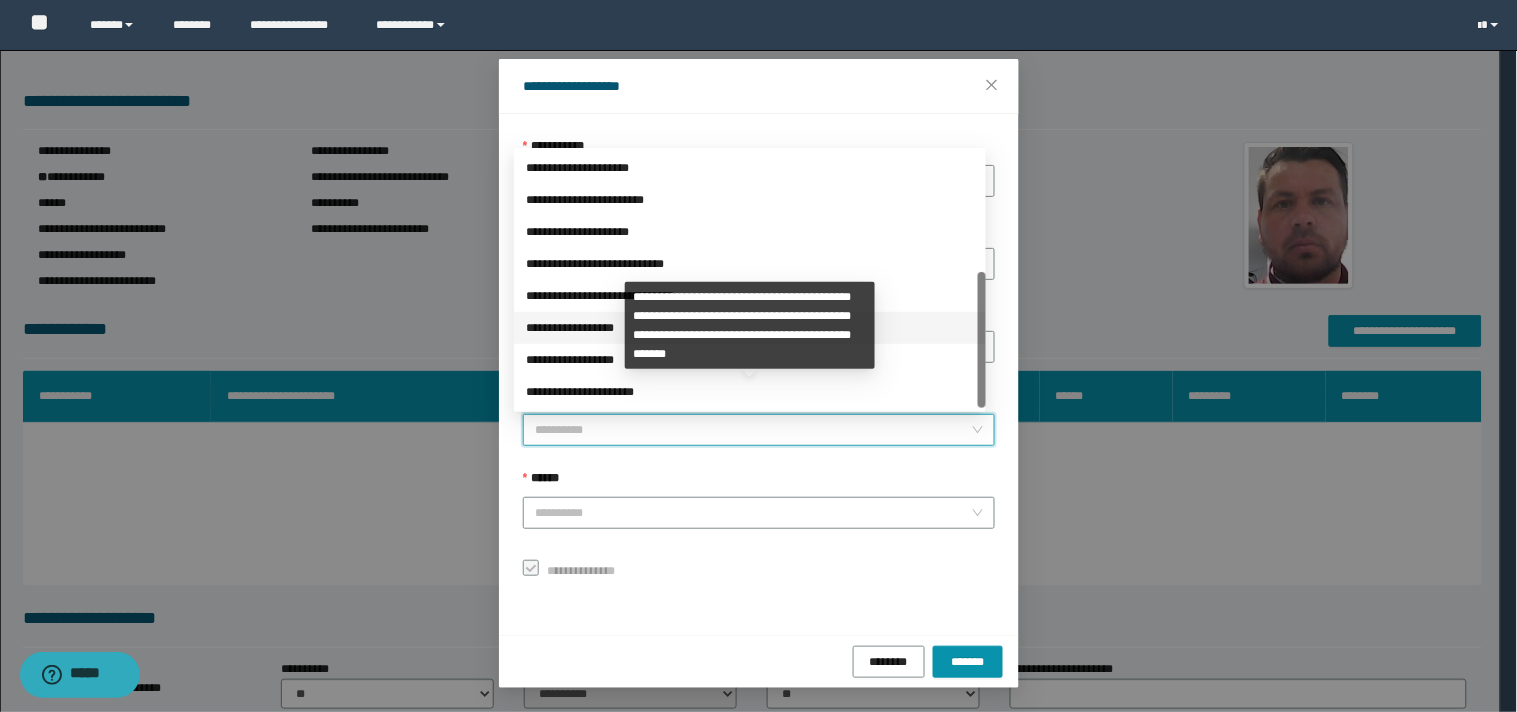 click on "**********" at bounding box center [750, 328] 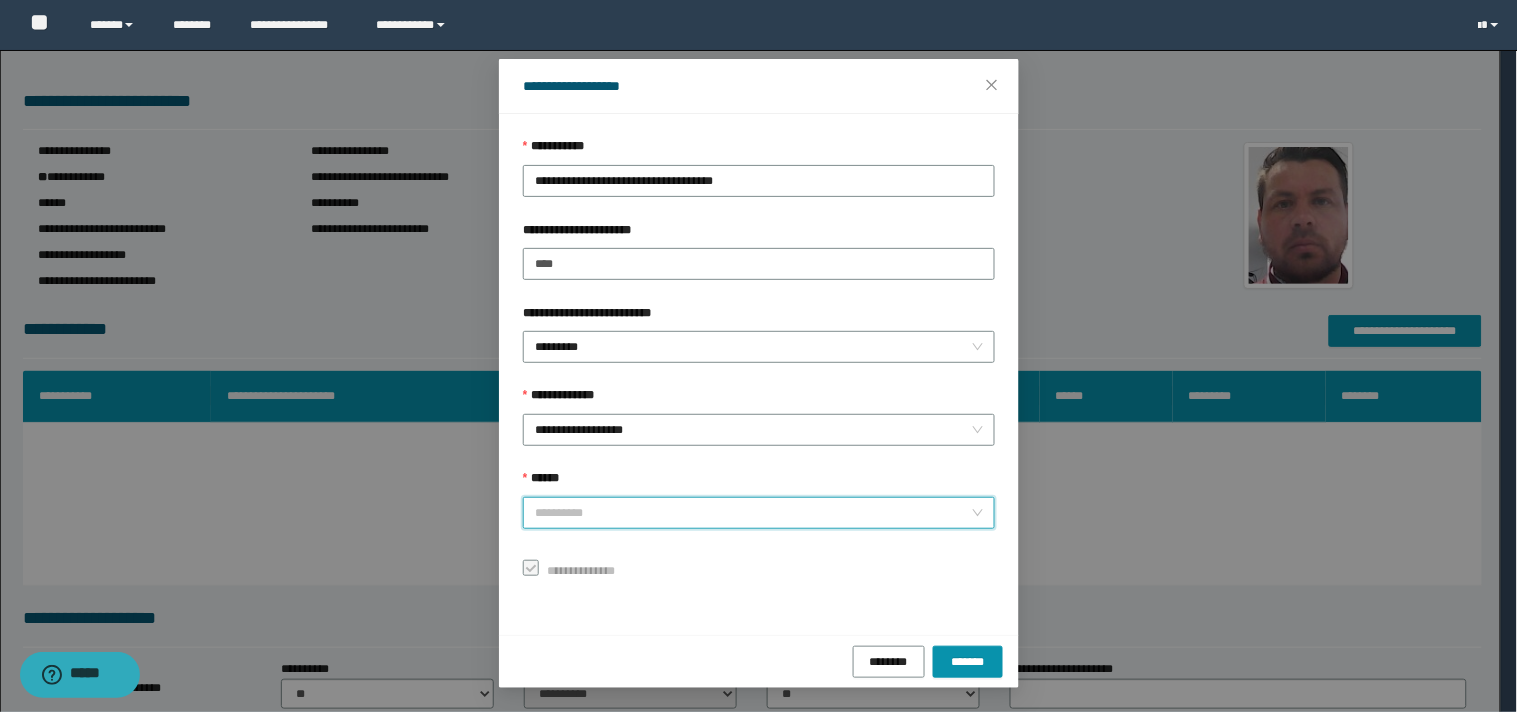 click on "******" at bounding box center (753, 513) 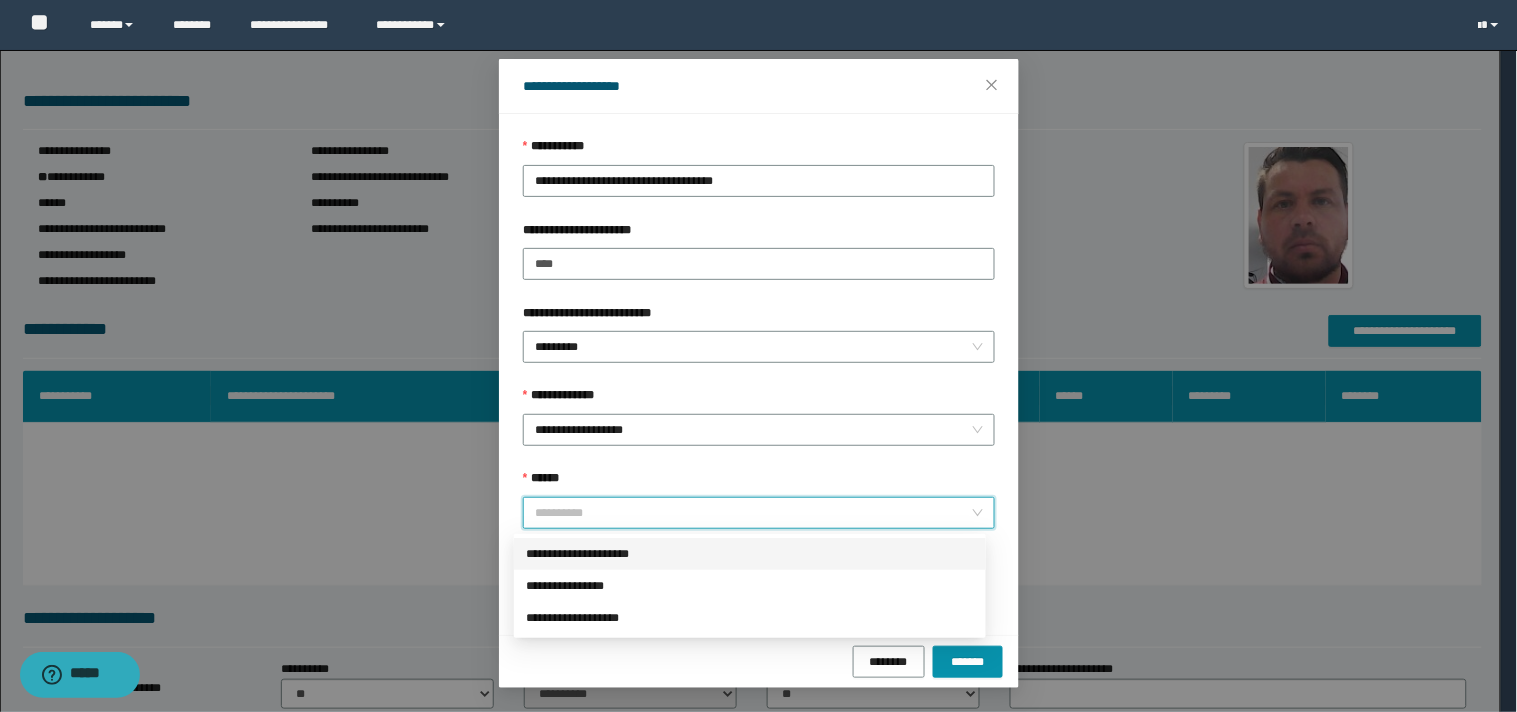 drag, startPoint x: 603, startPoint y: 558, endPoint x: 748, endPoint y: 568, distance: 145.34442 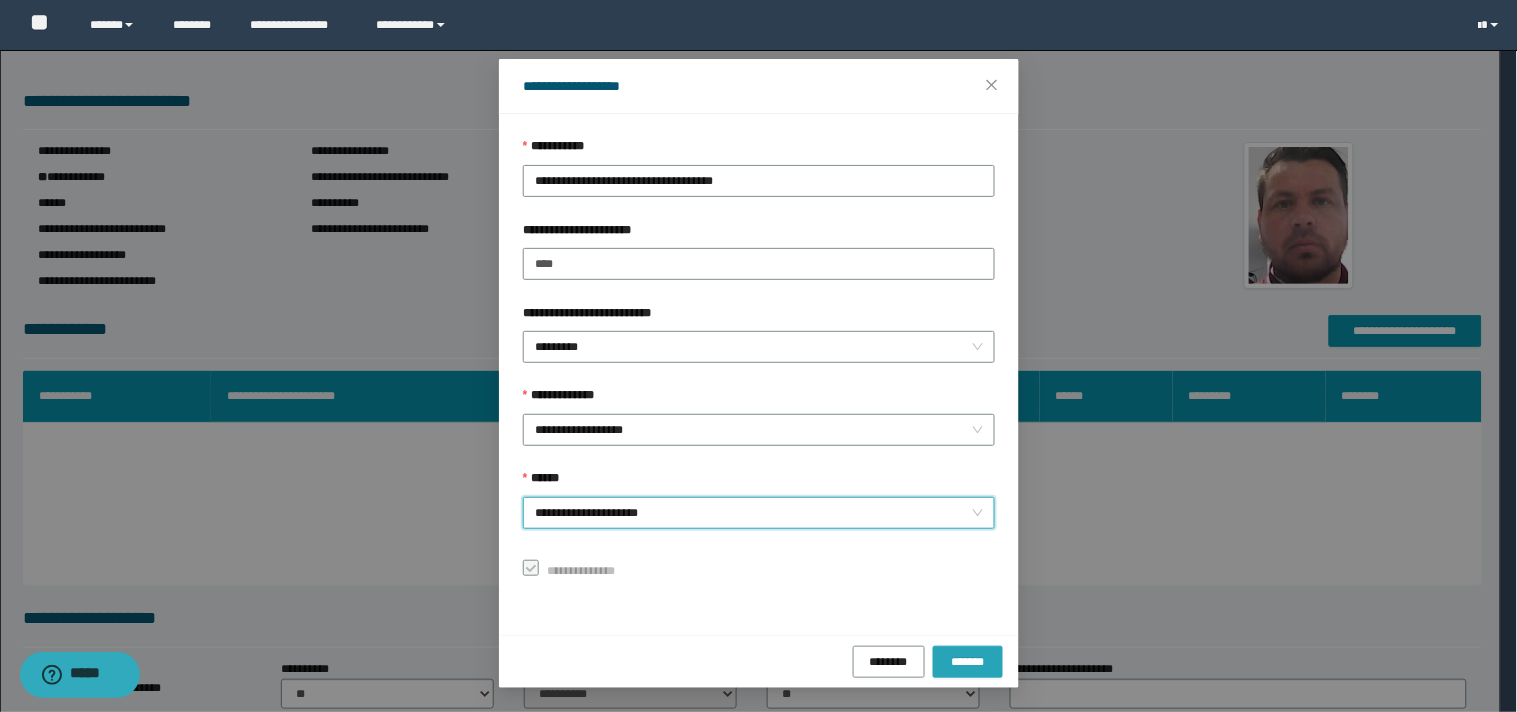 click on "*******" at bounding box center [968, 661] 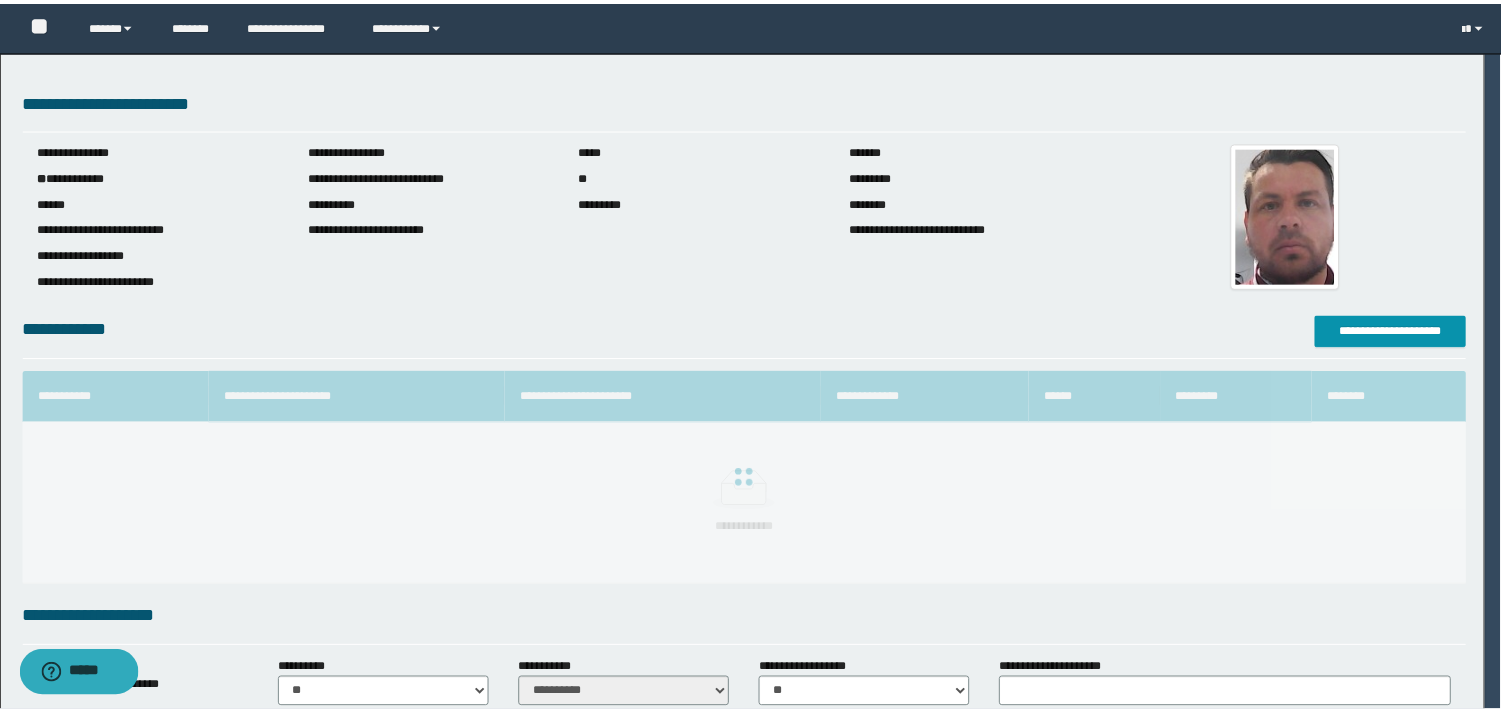 scroll, scrollTop: 0, scrollLeft: 0, axis: both 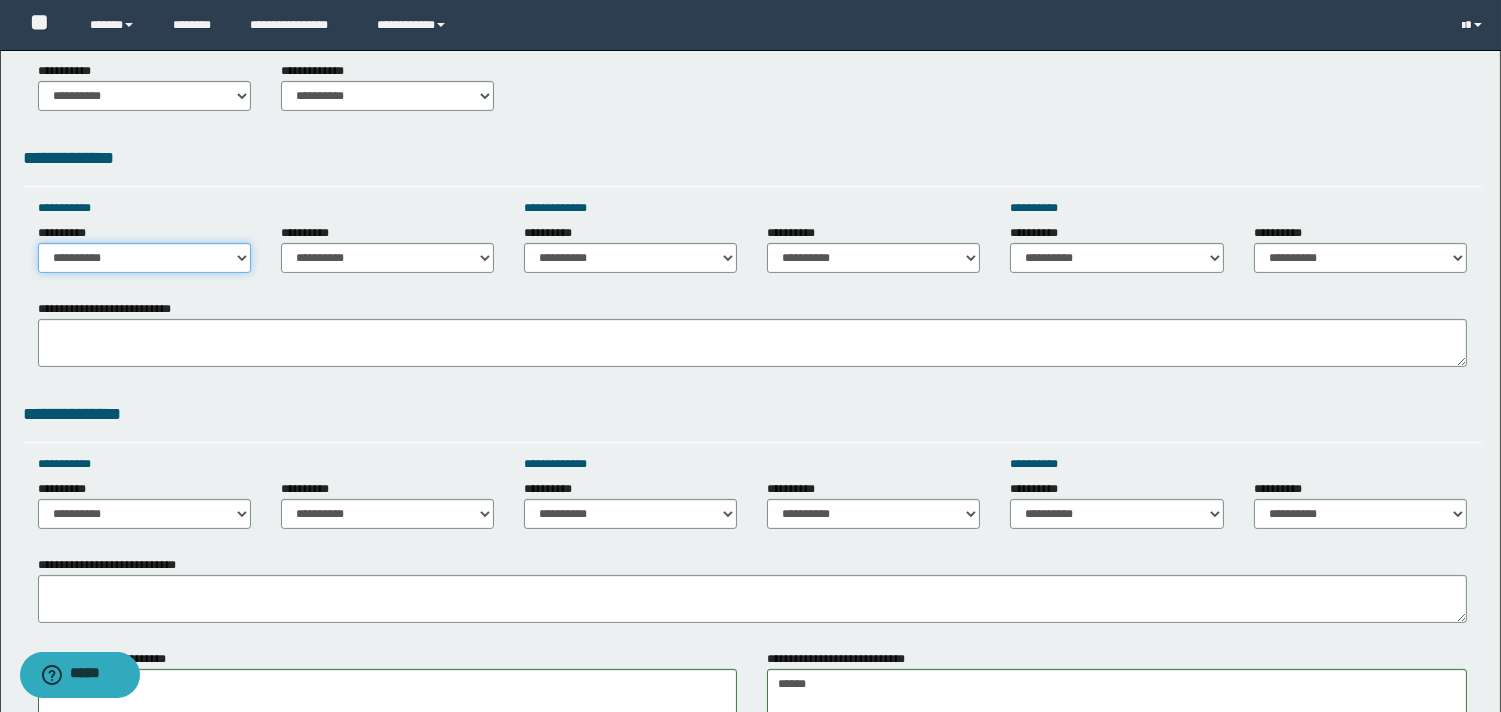 click on "**********" at bounding box center (144, 258) 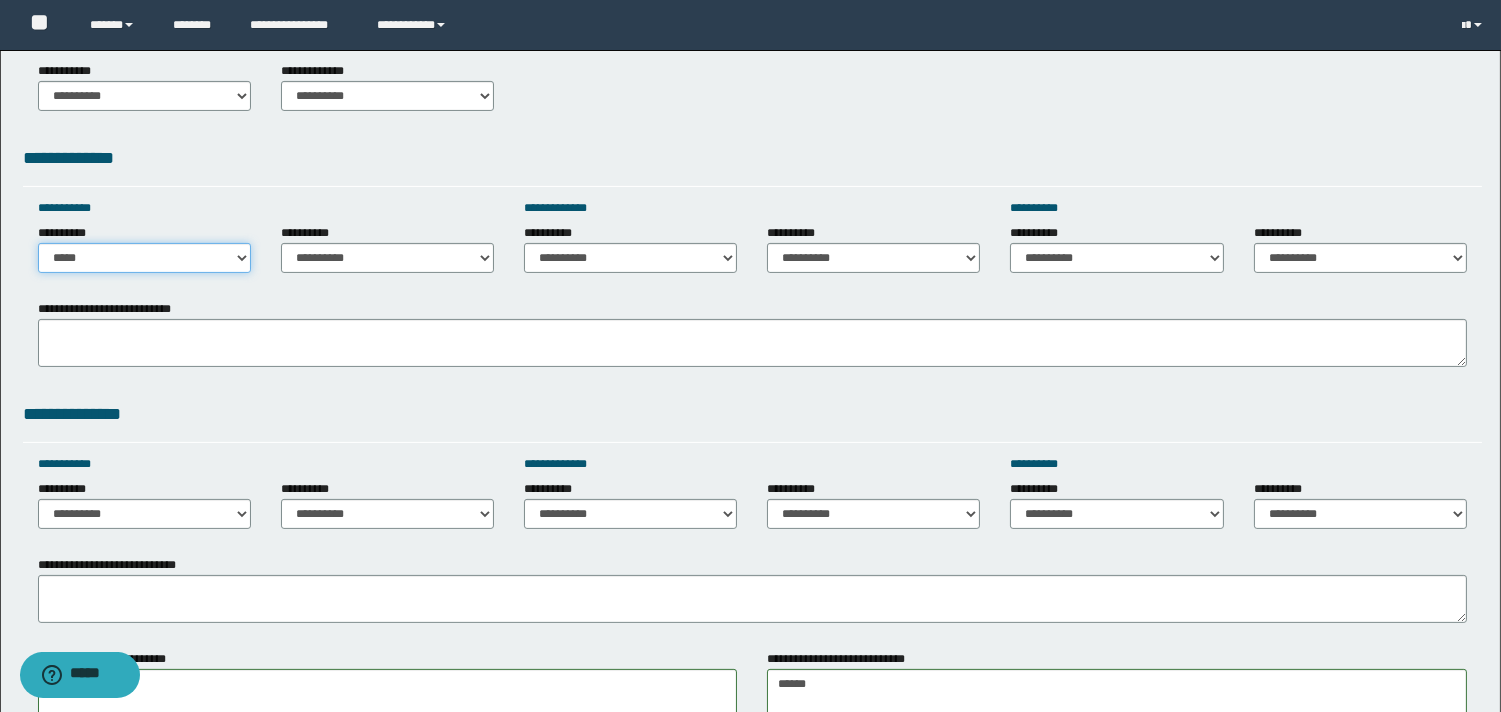 click on "**********" at bounding box center [144, 258] 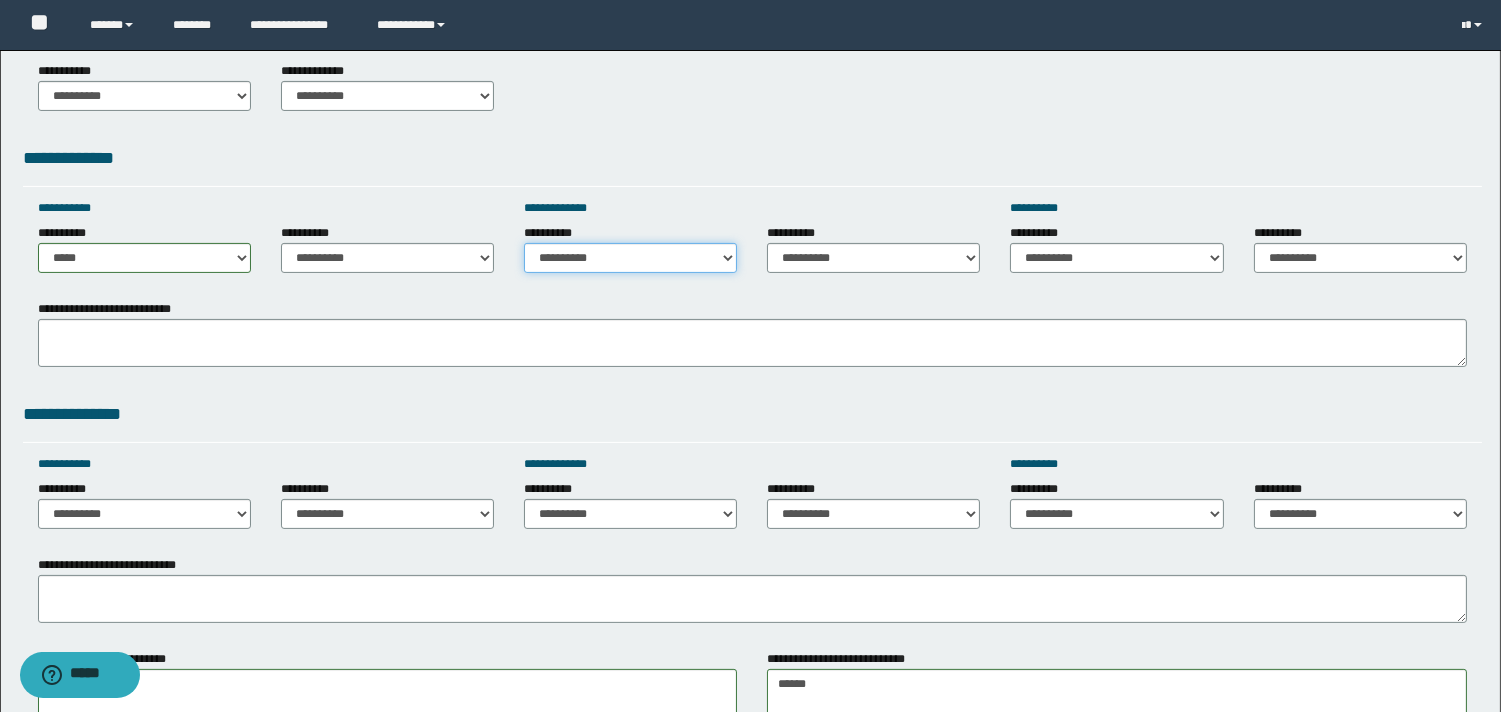 drag, startPoint x: 643, startPoint y: 254, endPoint x: 643, endPoint y: 270, distance: 16 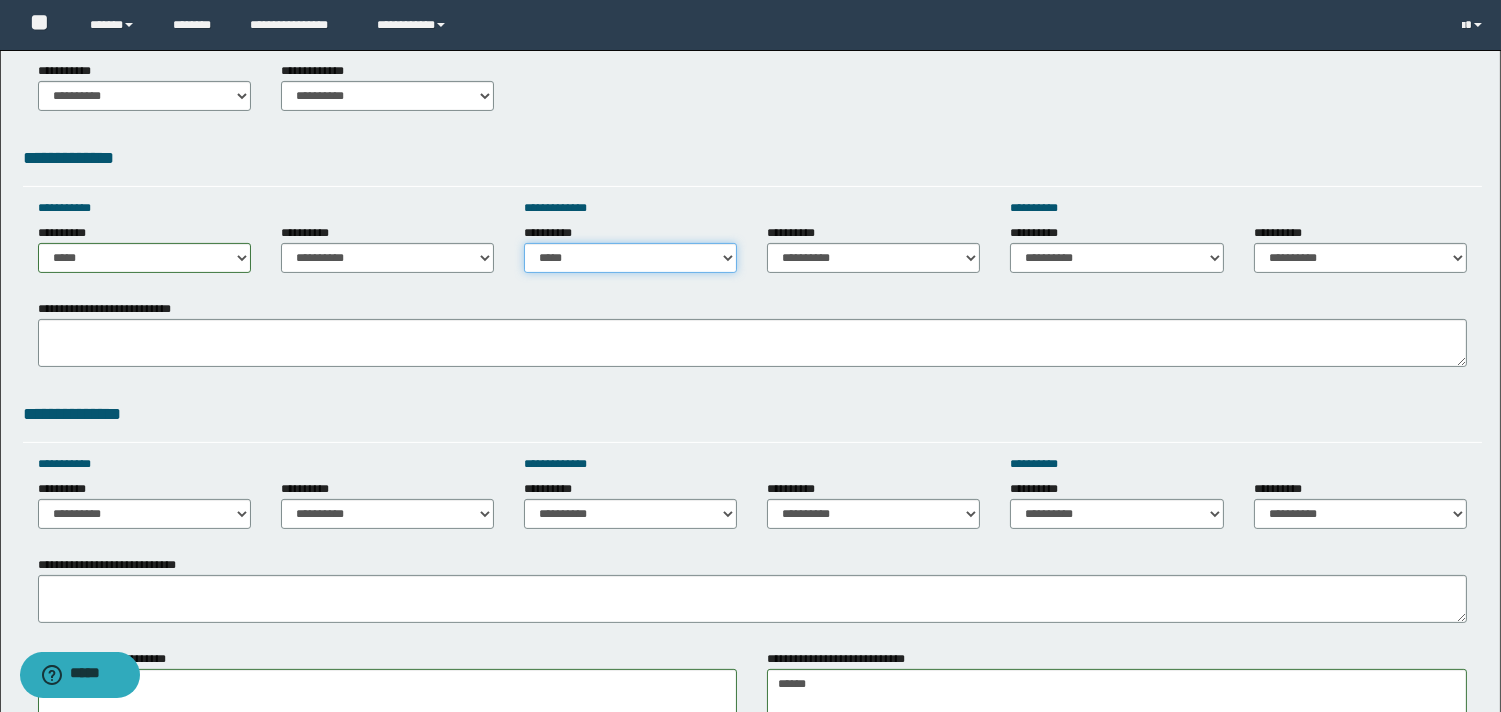 click on "**********" at bounding box center [630, 258] 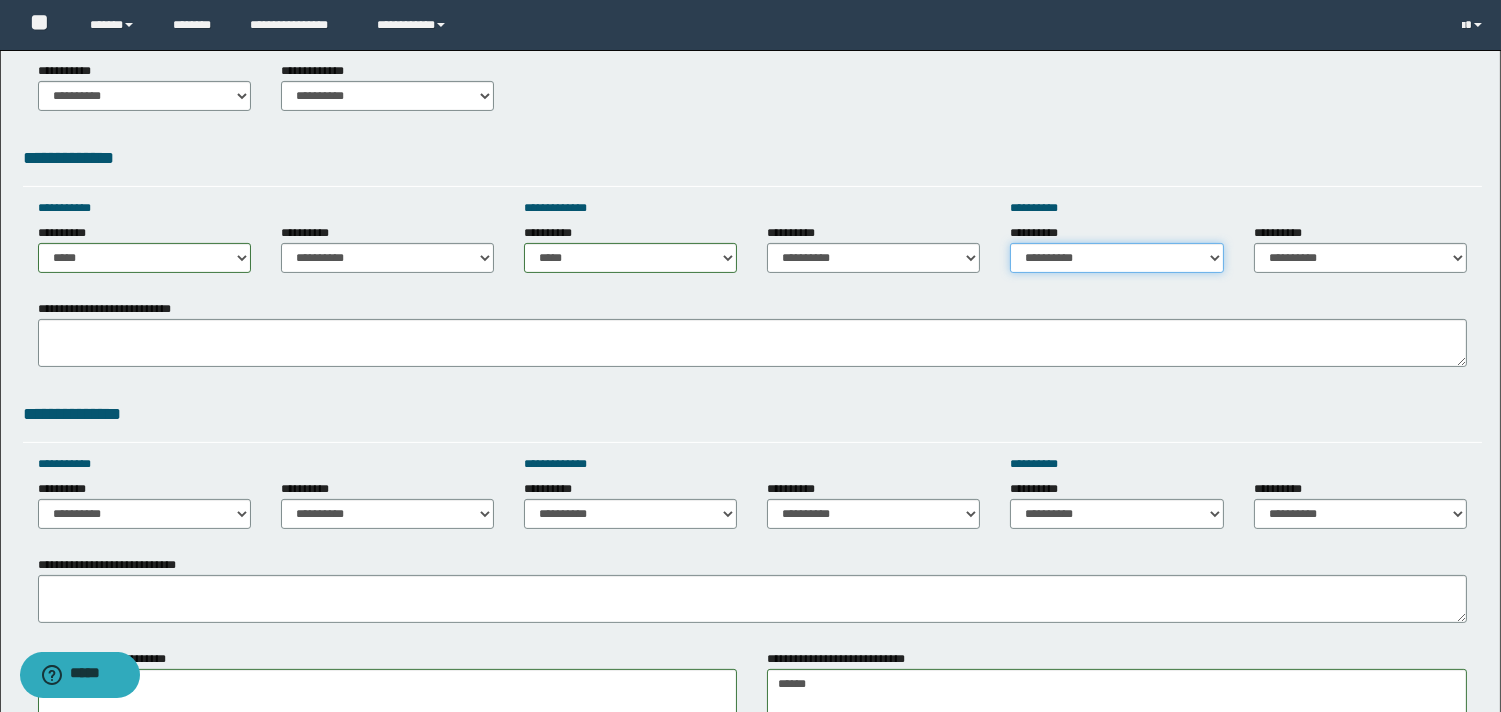 click on "**********" at bounding box center (1116, 258) 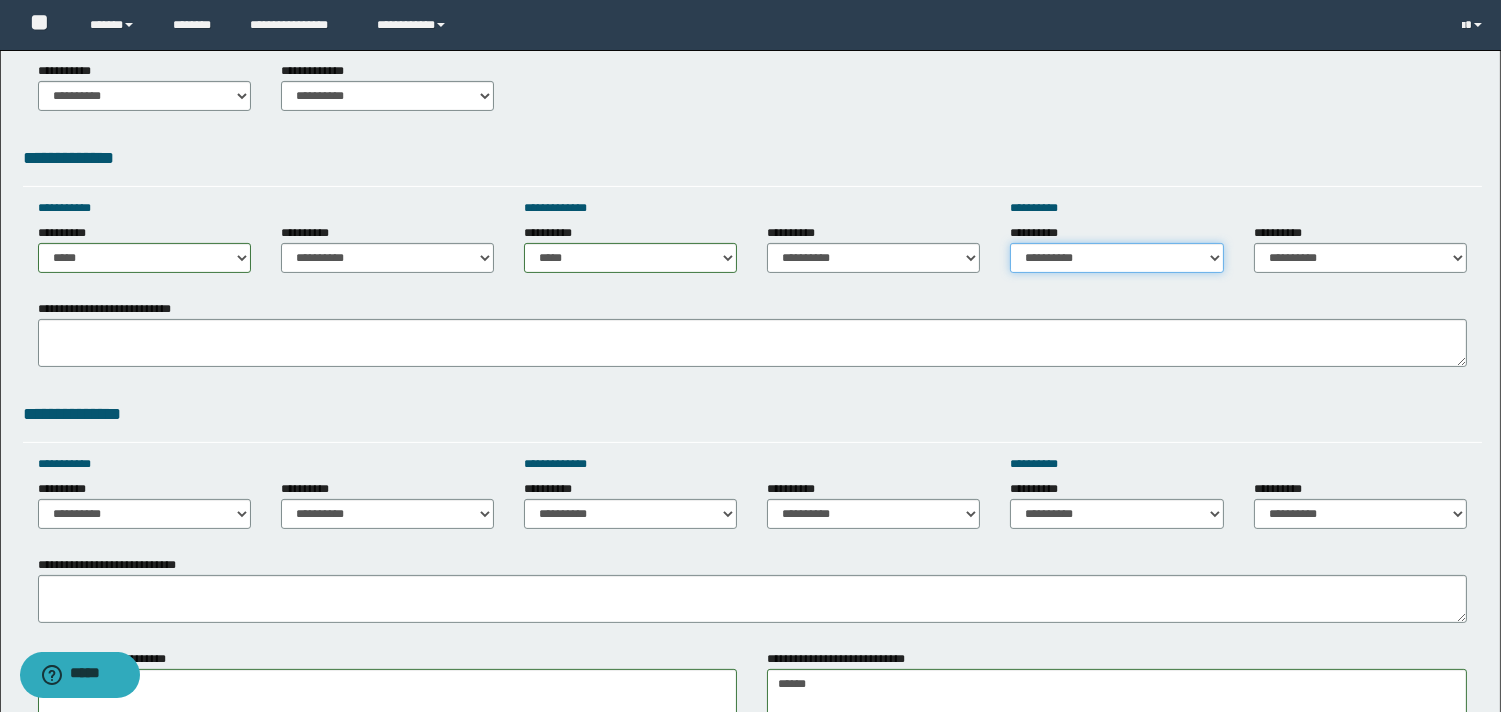 select on "*****" 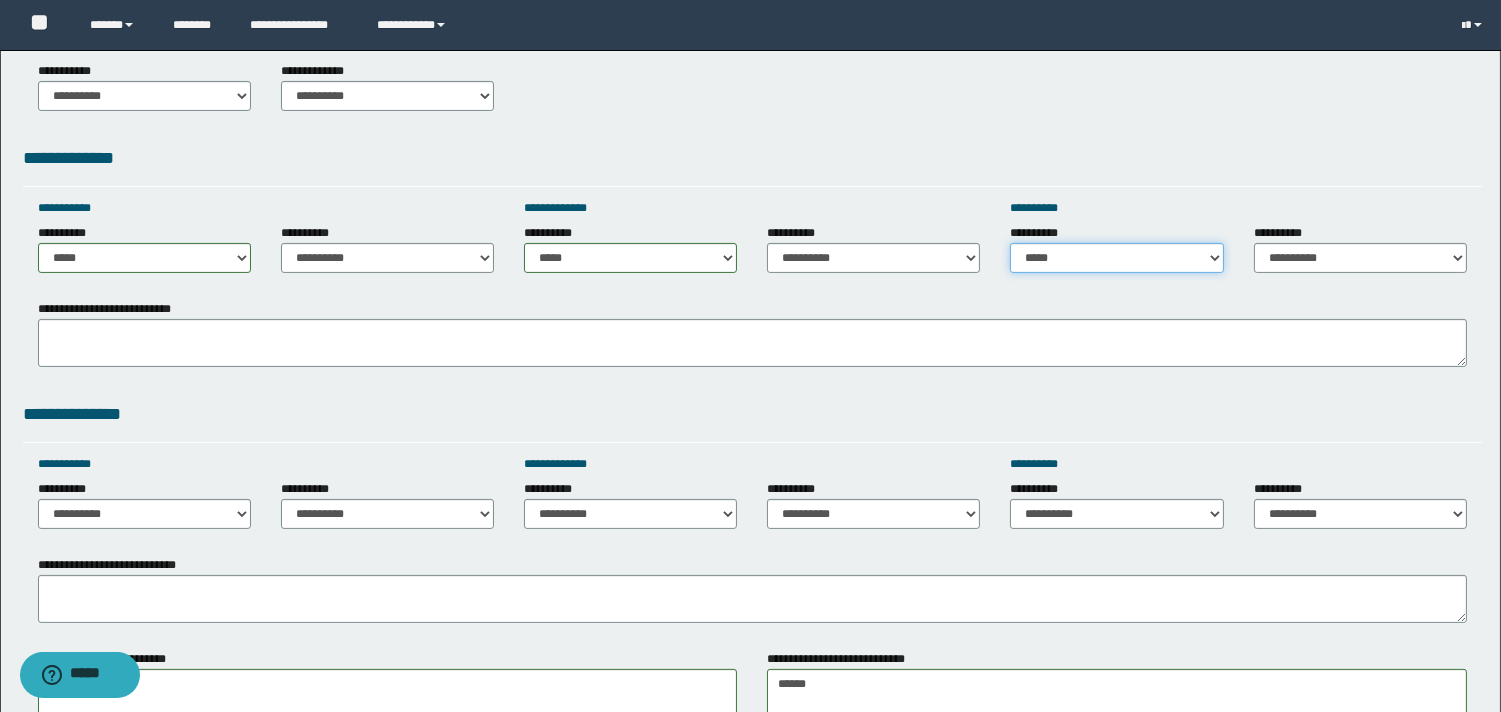 click on "**********" at bounding box center (1116, 258) 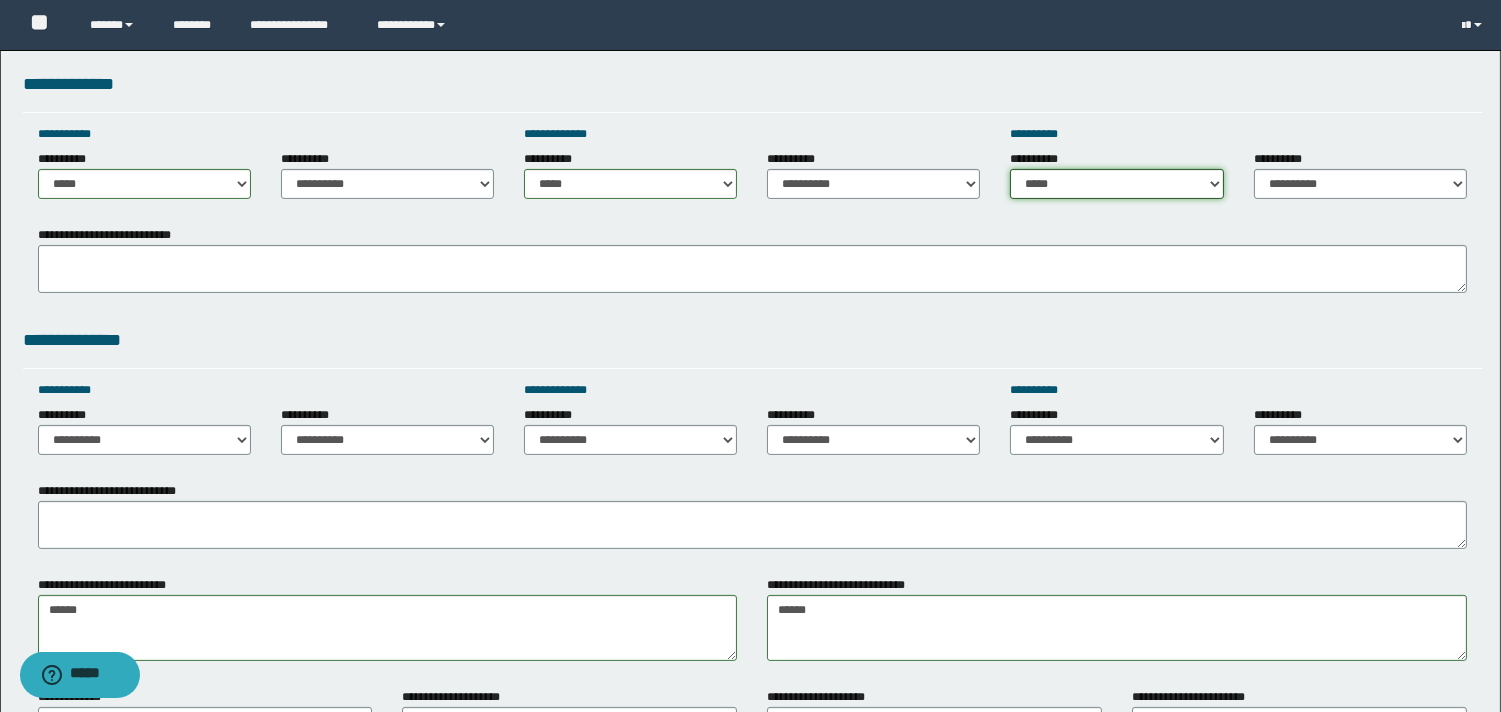 scroll, scrollTop: 1222, scrollLeft: 0, axis: vertical 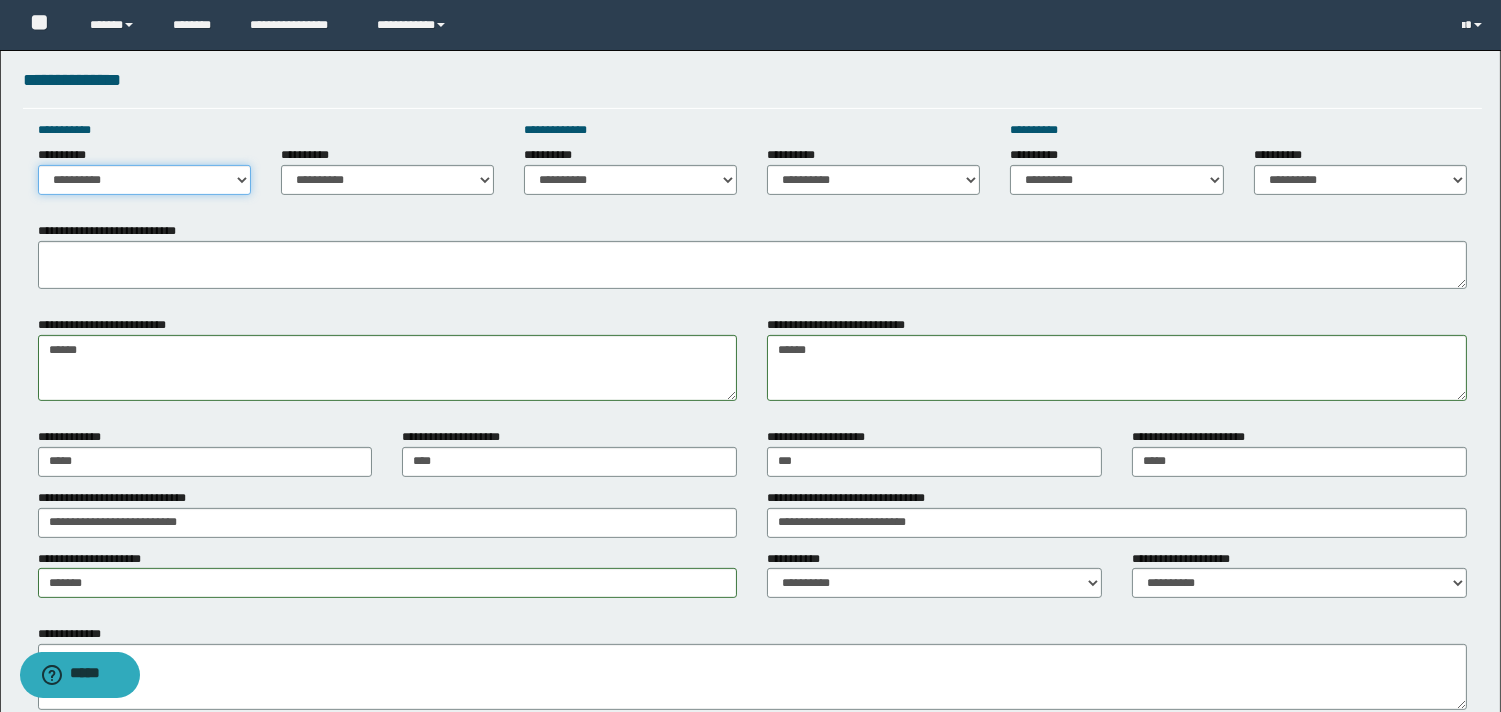 click on "**********" at bounding box center [144, 180] 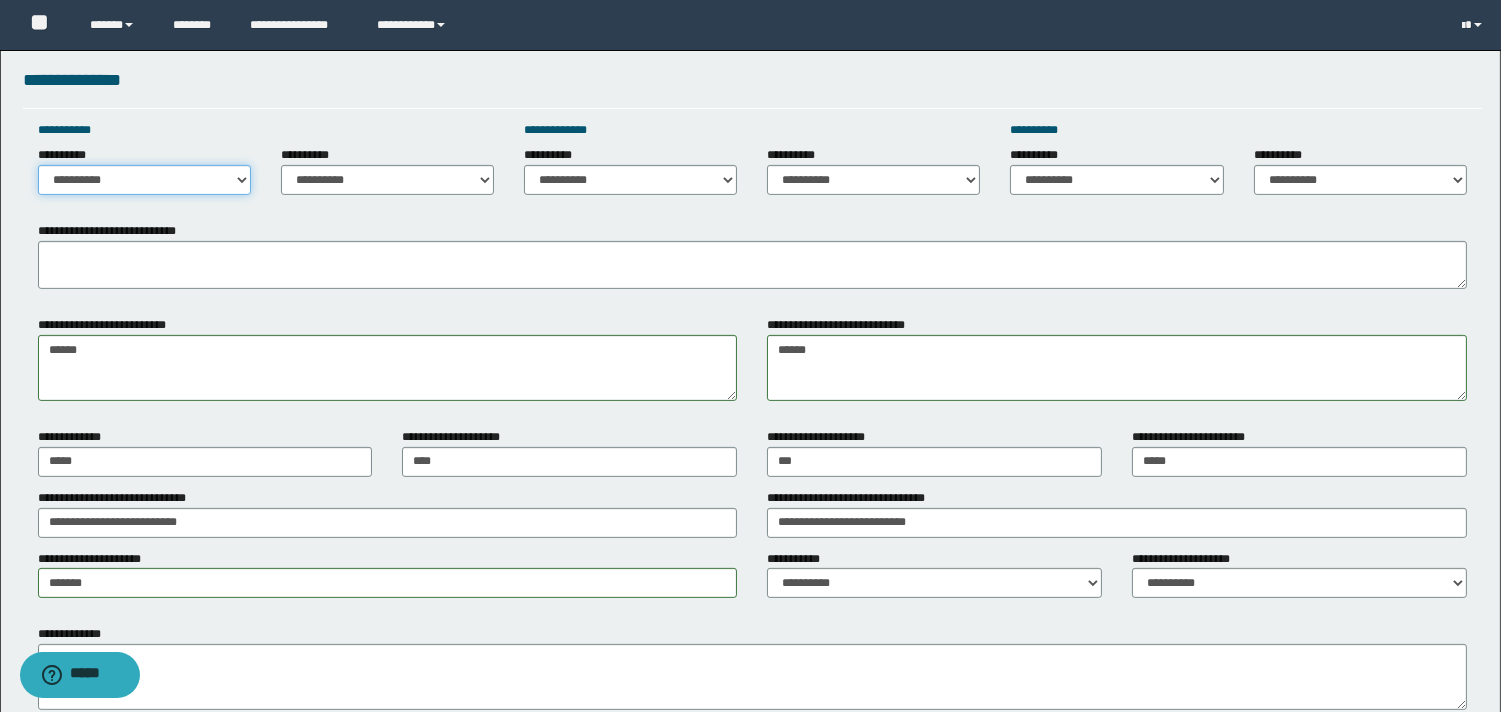 select on "*****" 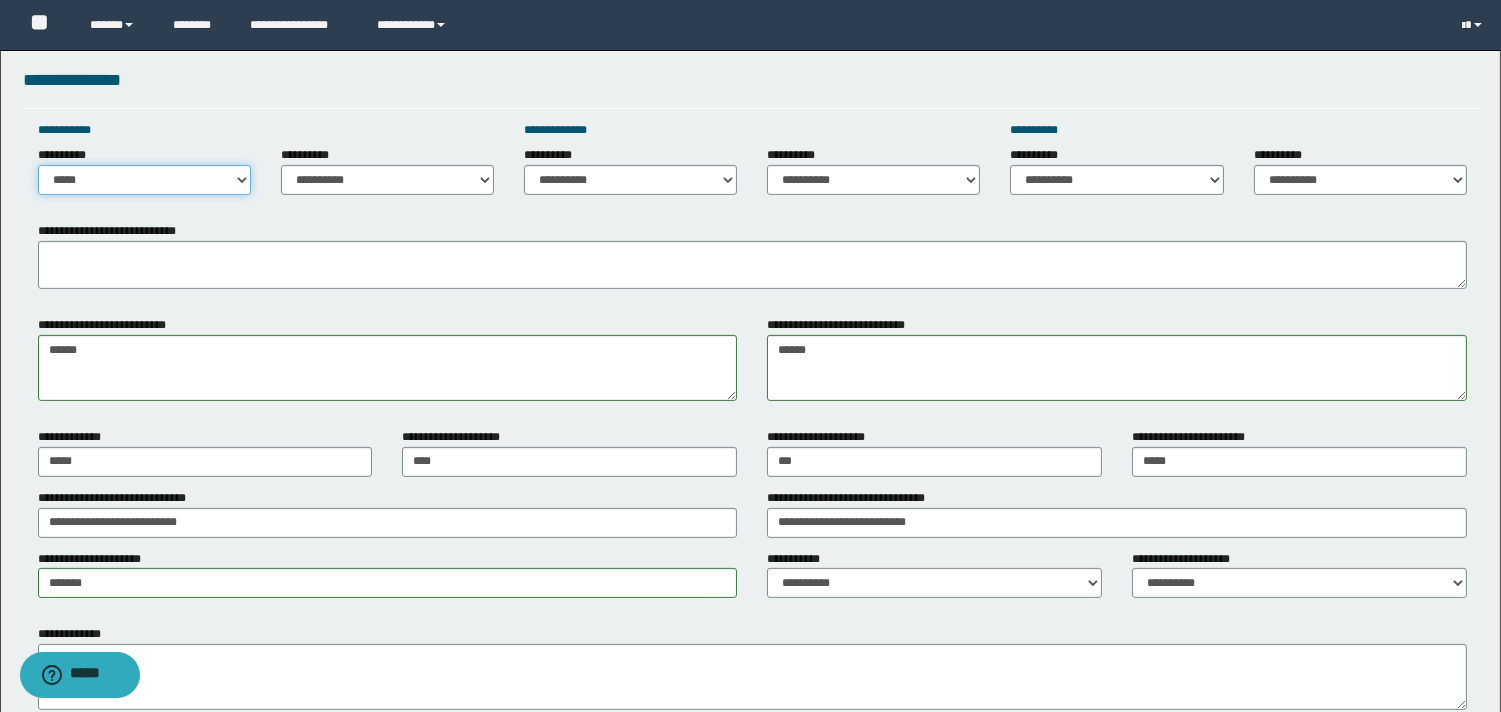 click on "**********" at bounding box center (144, 180) 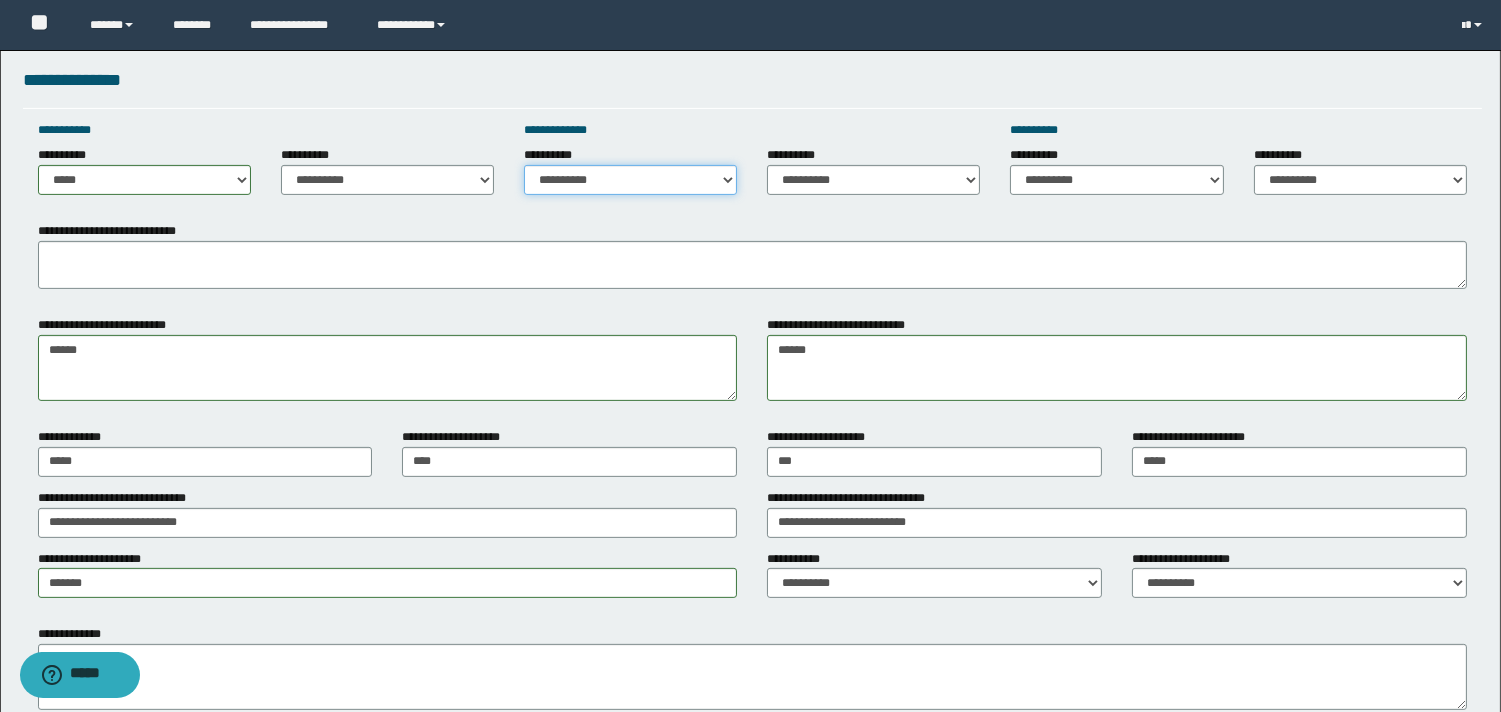 click on "**********" at bounding box center [630, 180] 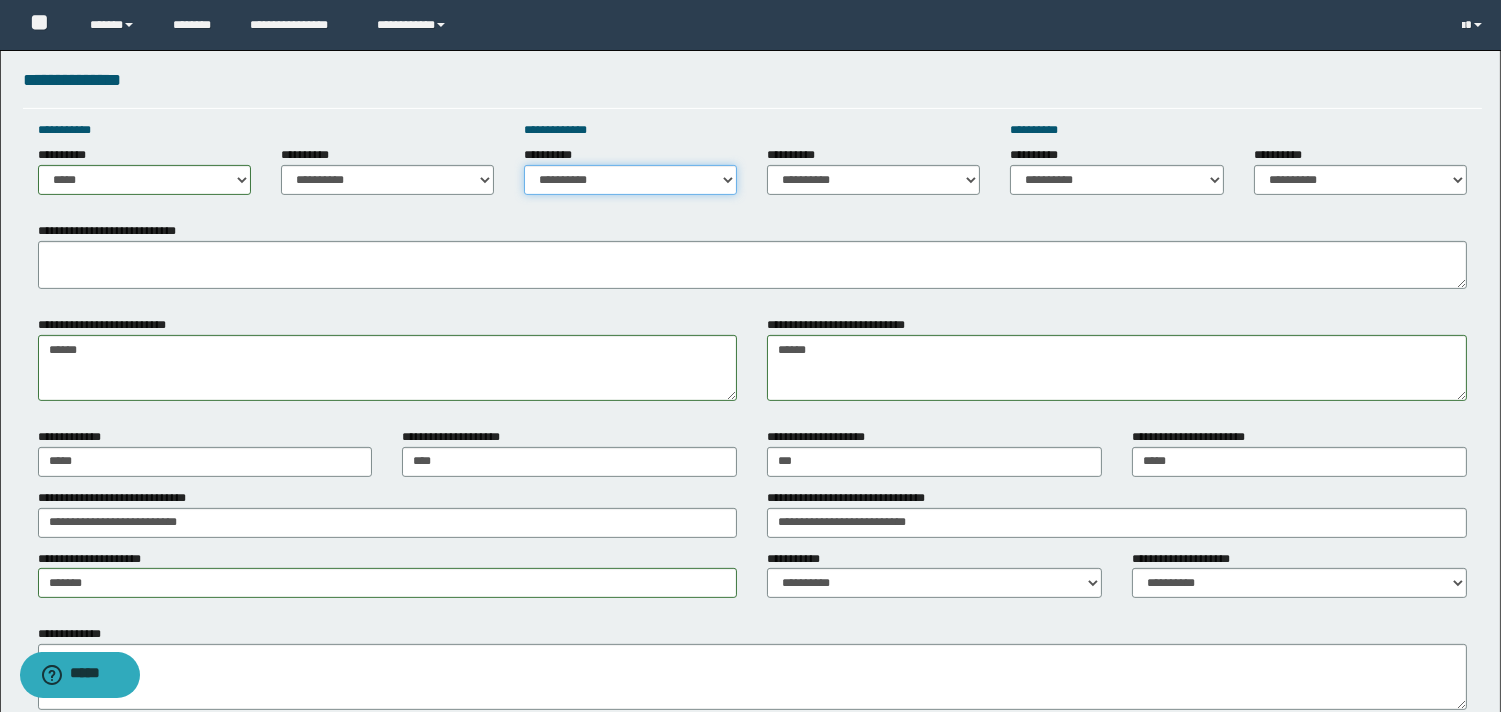 select on "*****" 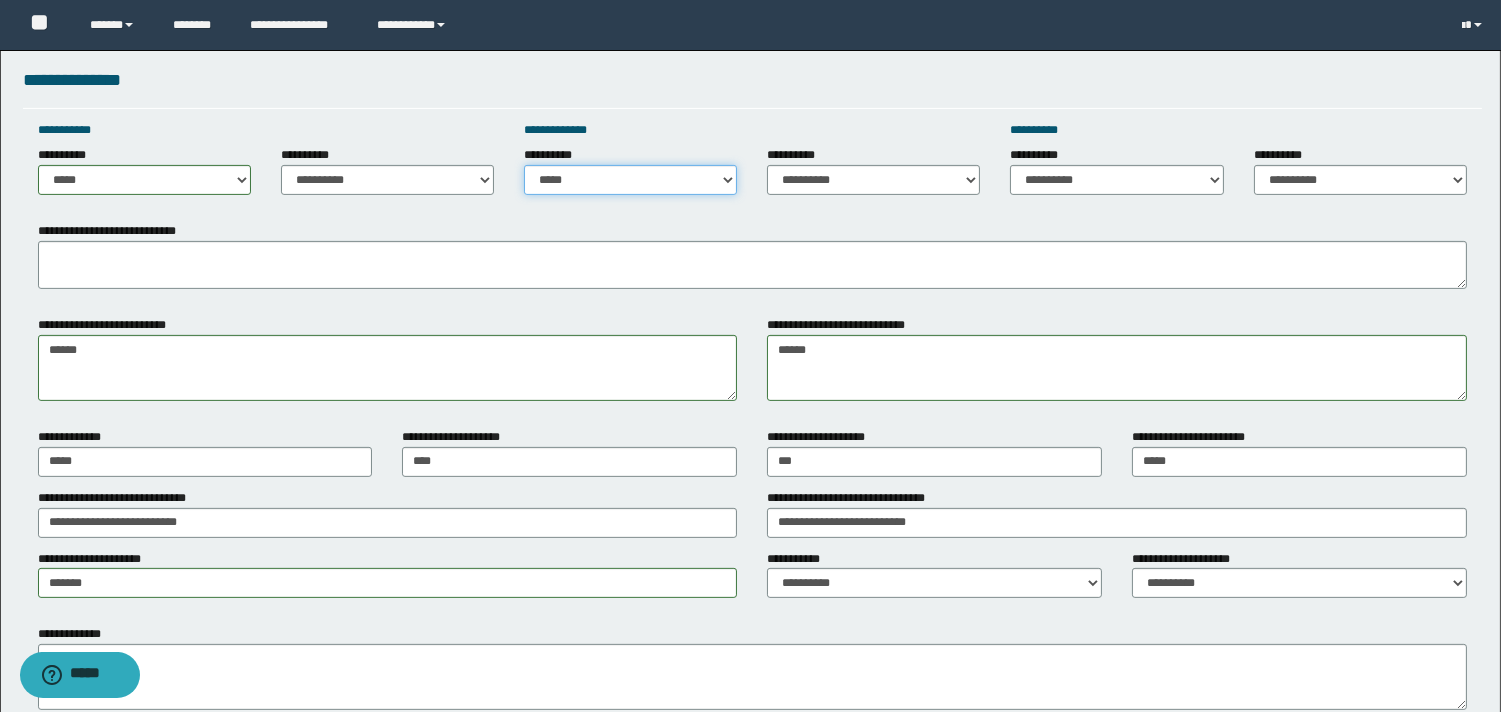click on "**********" at bounding box center (630, 180) 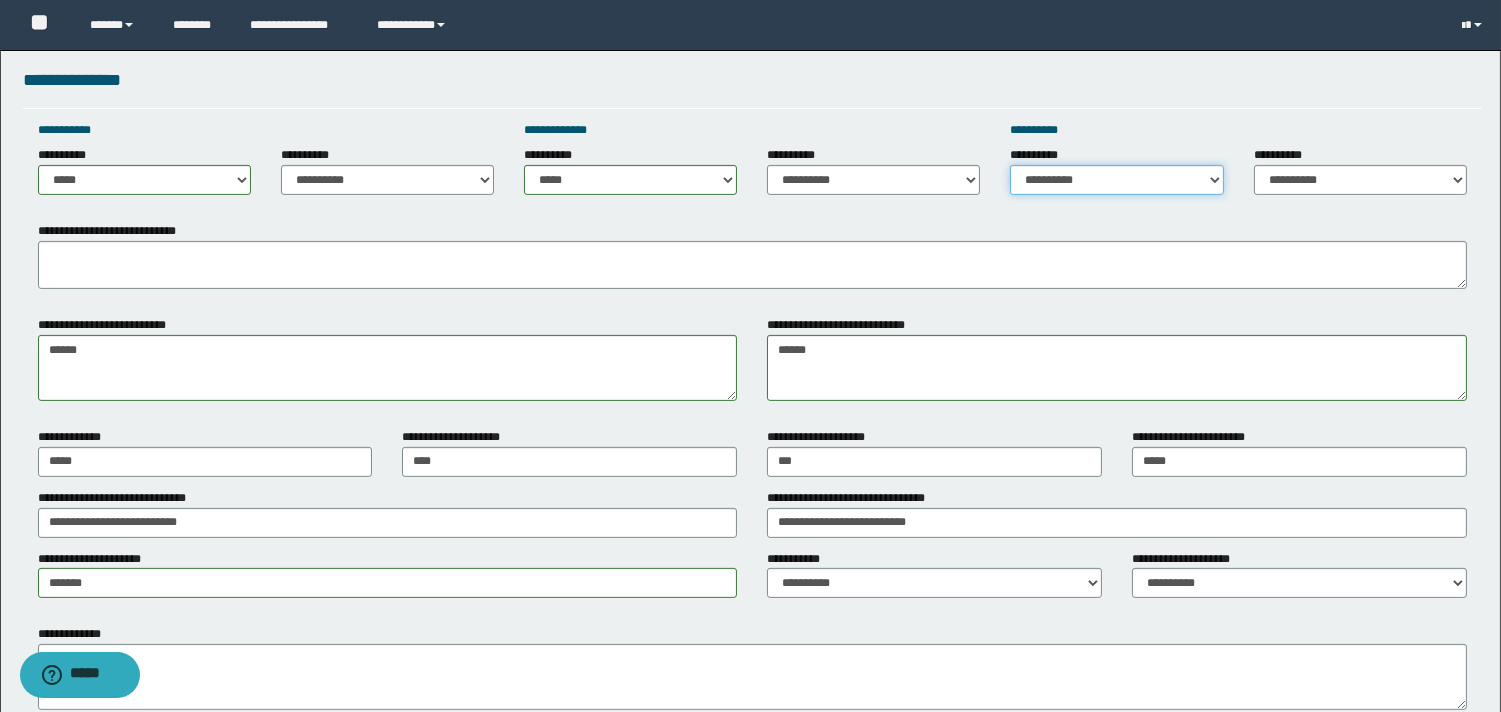 drag, startPoint x: 1030, startPoint y: 177, endPoint x: 1040, endPoint y: 190, distance: 16.40122 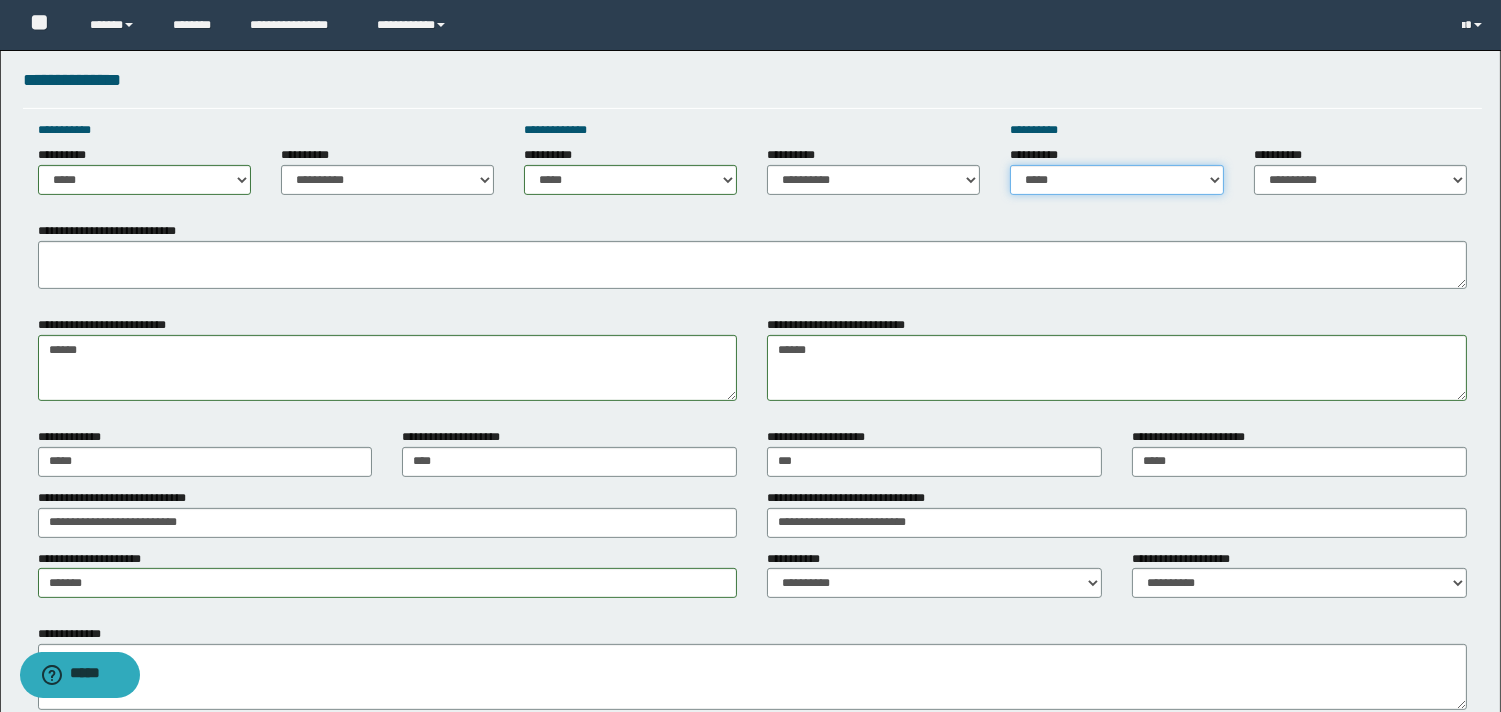 click on "**********" at bounding box center (1116, 180) 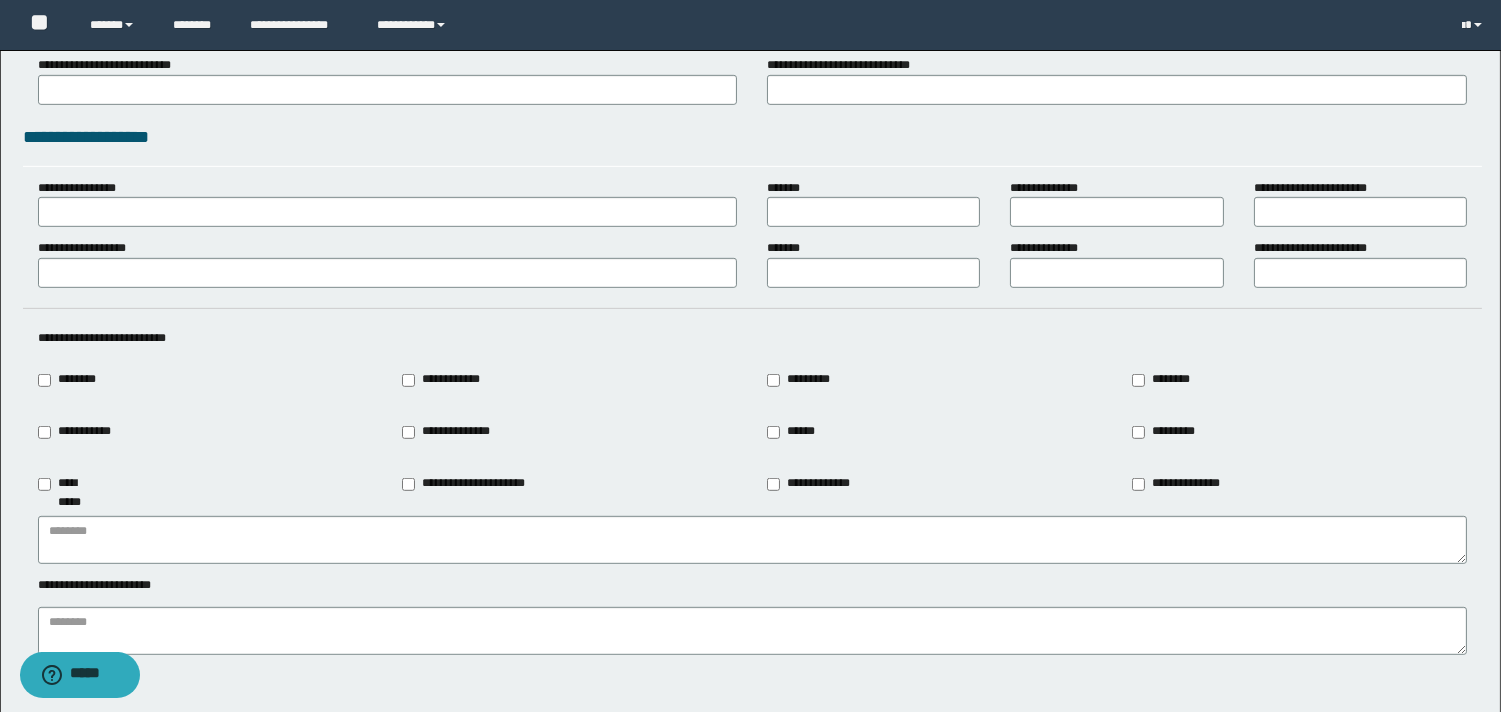 scroll, scrollTop: 2000, scrollLeft: 0, axis: vertical 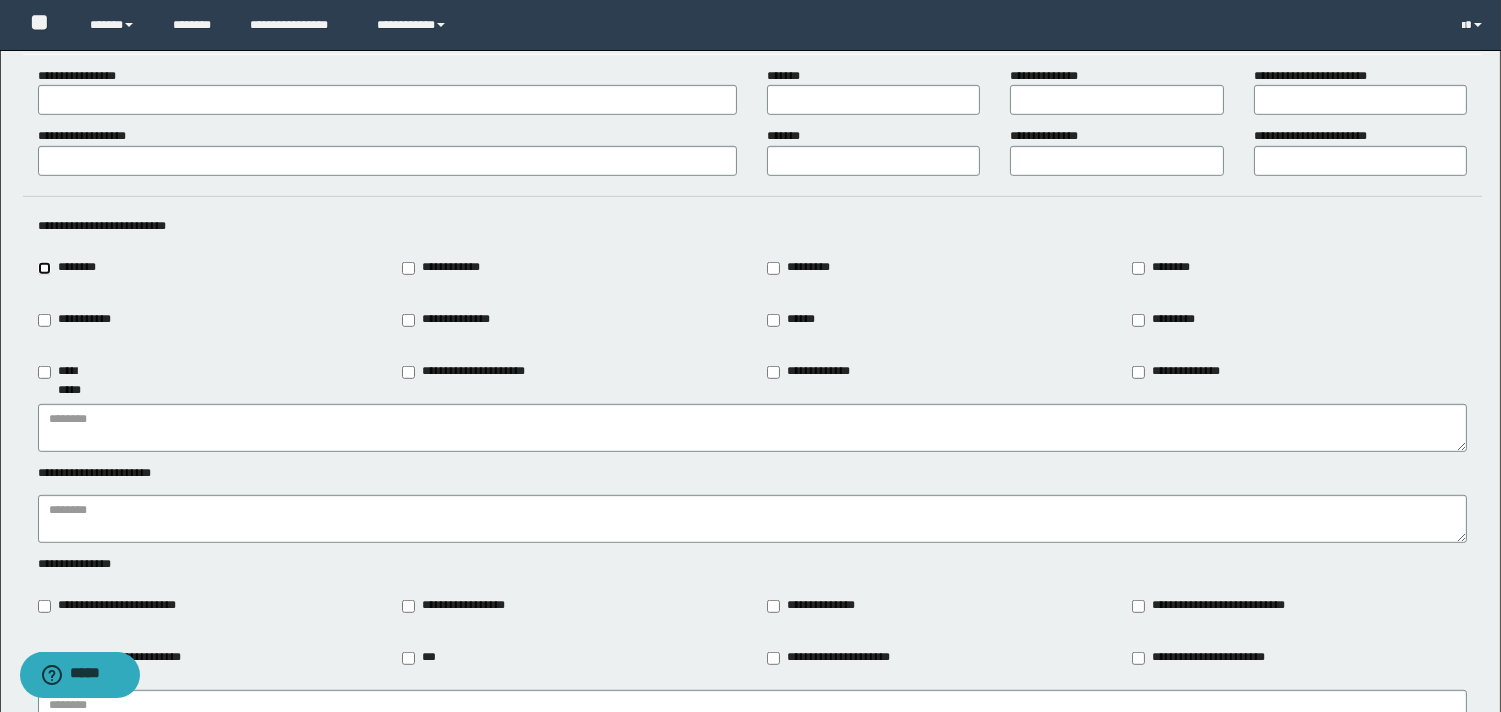 type on "********" 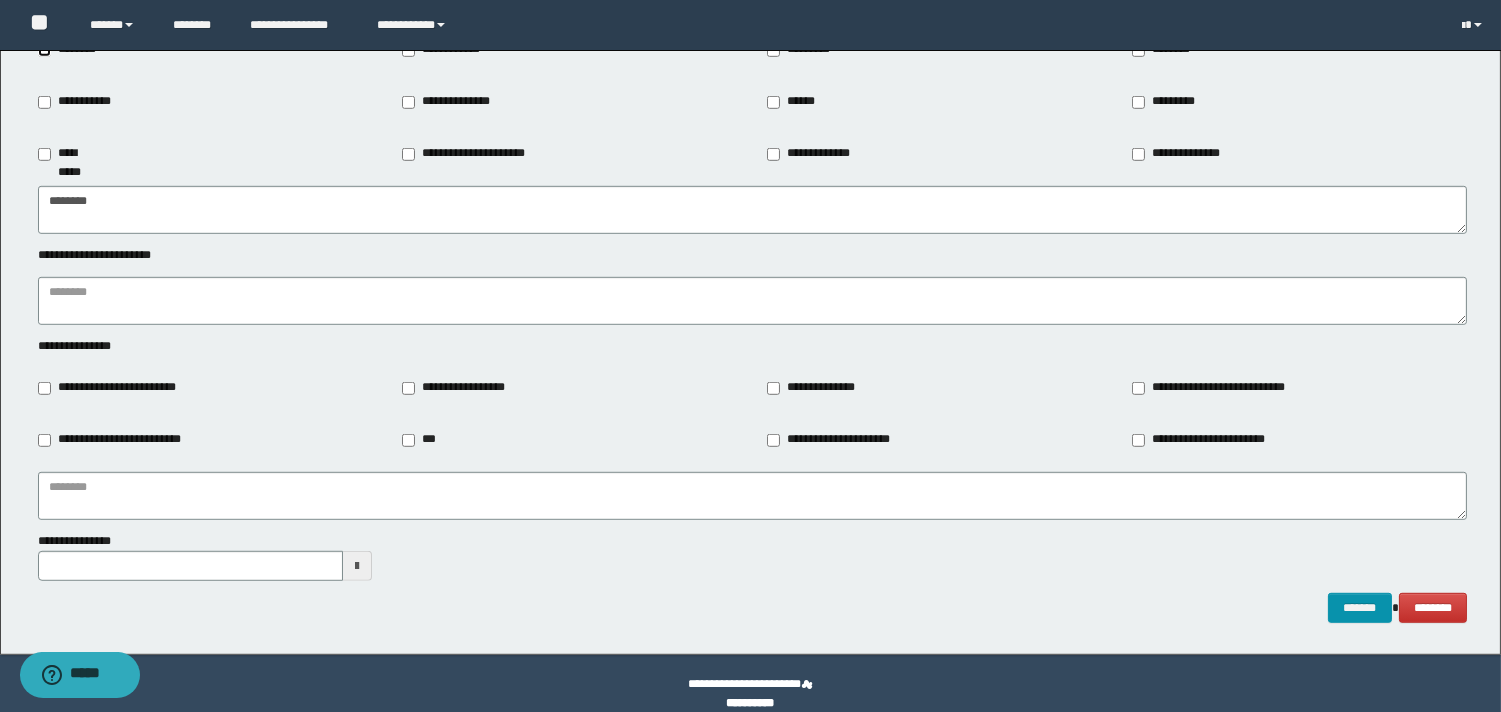 scroll, scrollTop: 2238, scrollLeft: 0, axis: vertical 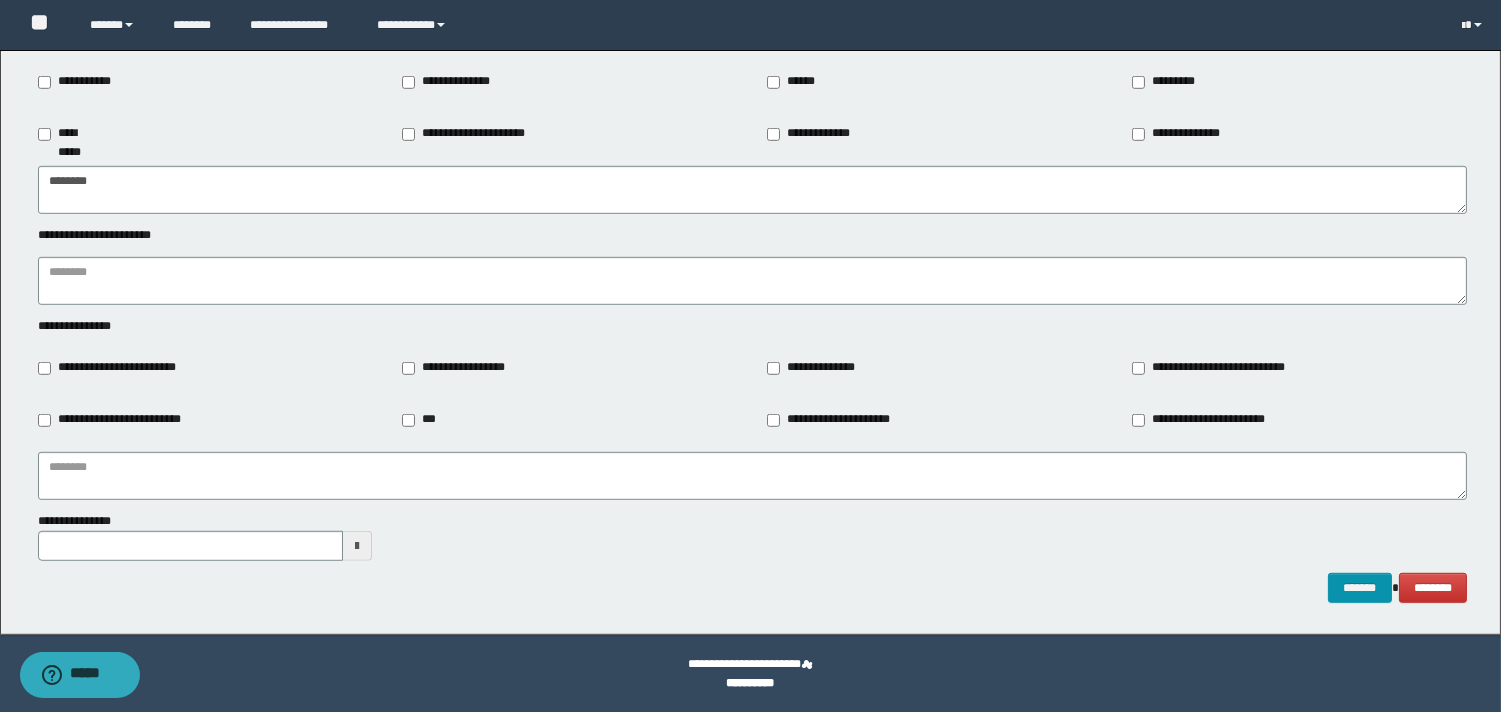 drag, startPoint x: 83, startPoint y: 252, endPoint x: 84, endPoint y: 273, distance: 21.023796 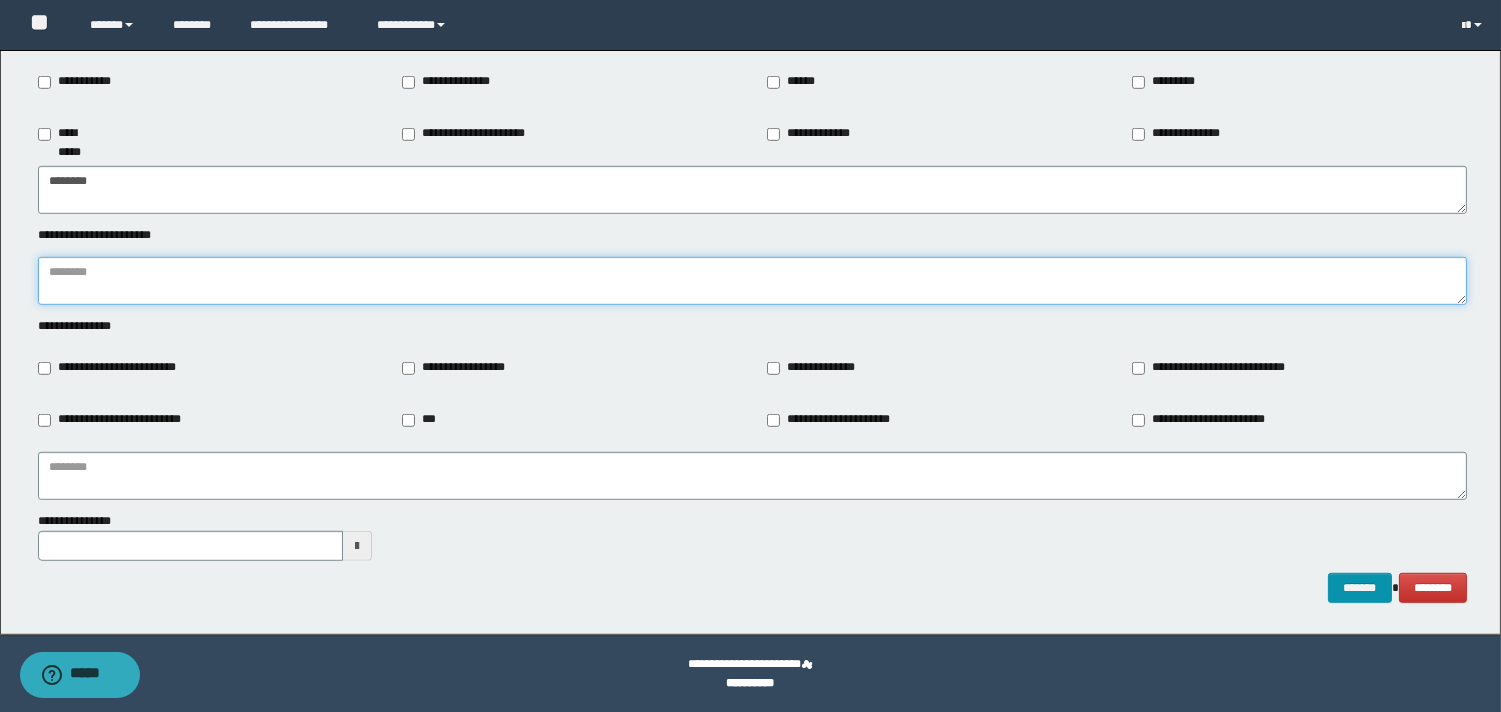 click at bounding box center [752, 281] 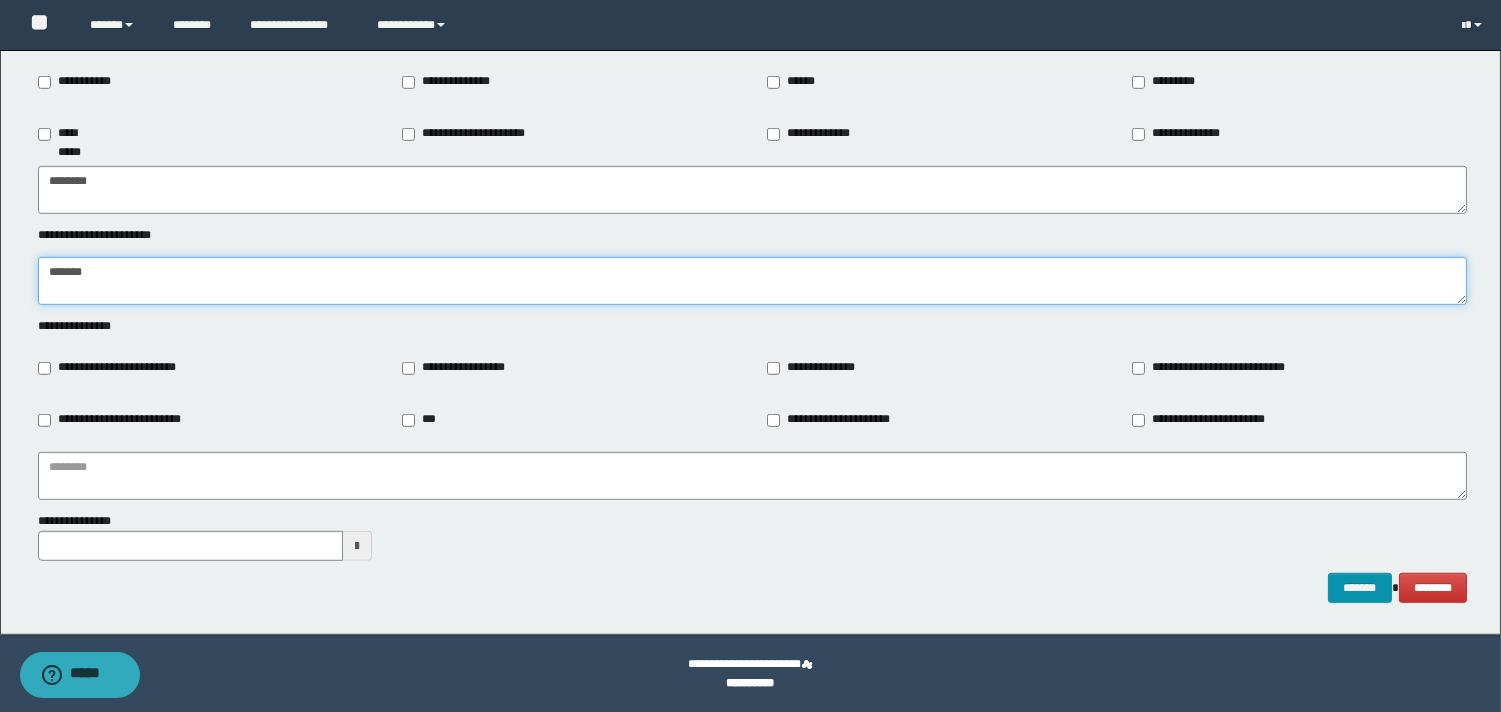 type on "******" 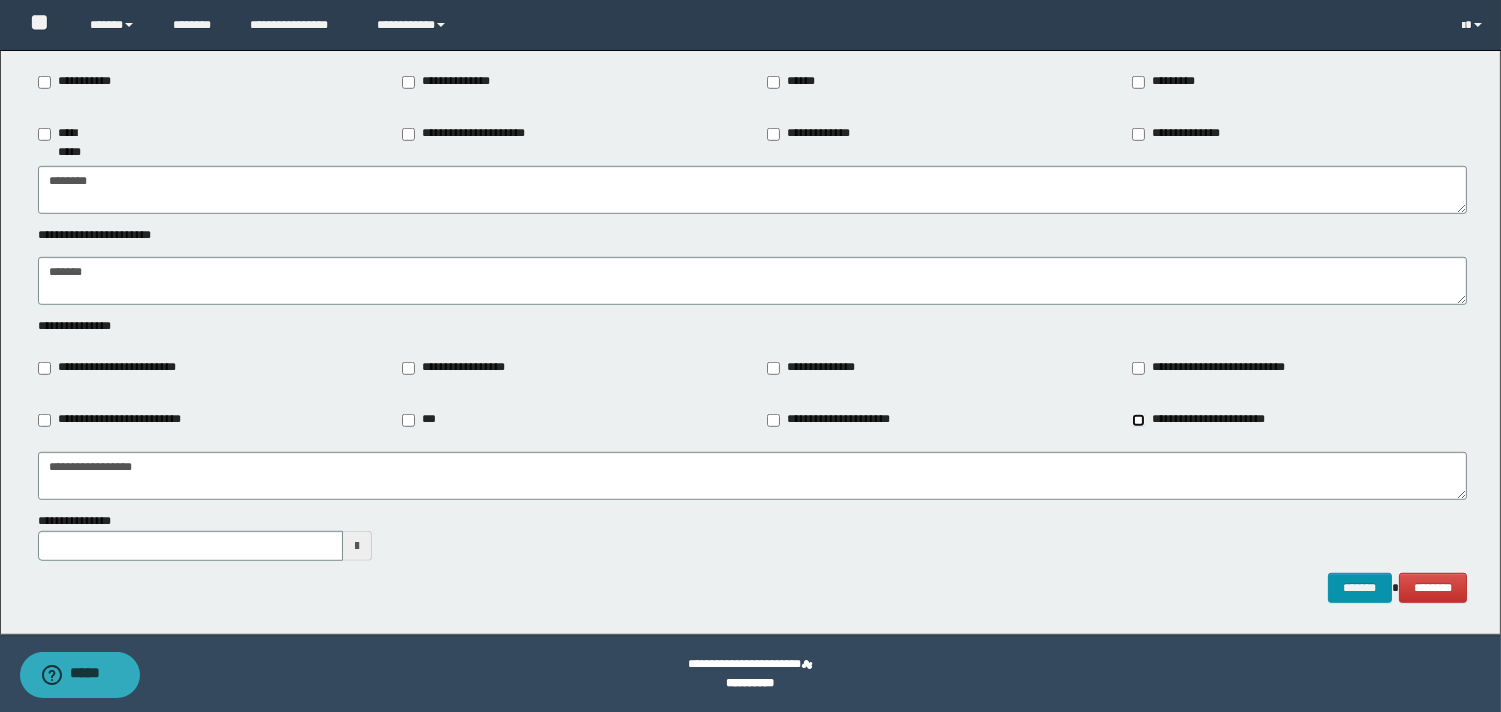 type on "**********" 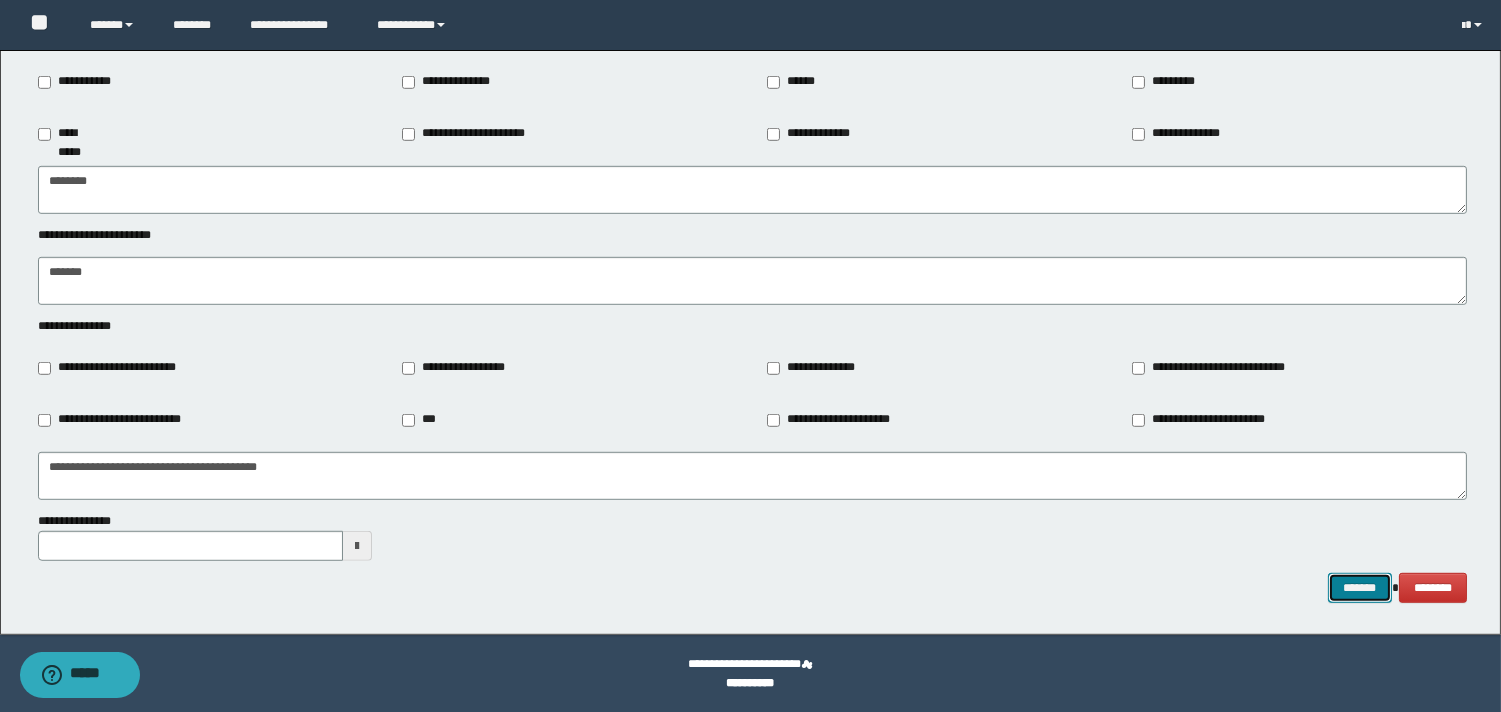 click on "*******" at bounding box center (1360, 588) 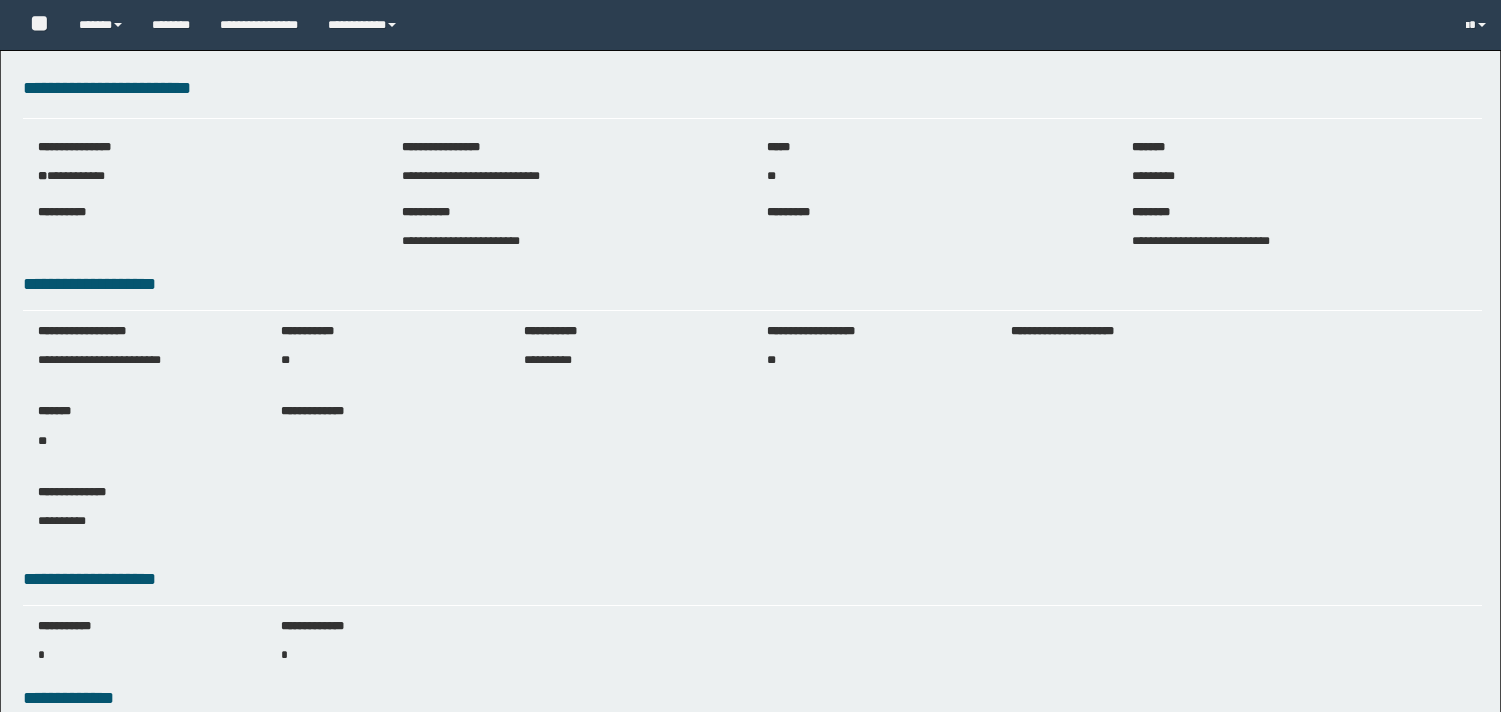 scroll, scrollTop: 0, scrollLeft: 0, axis: both 